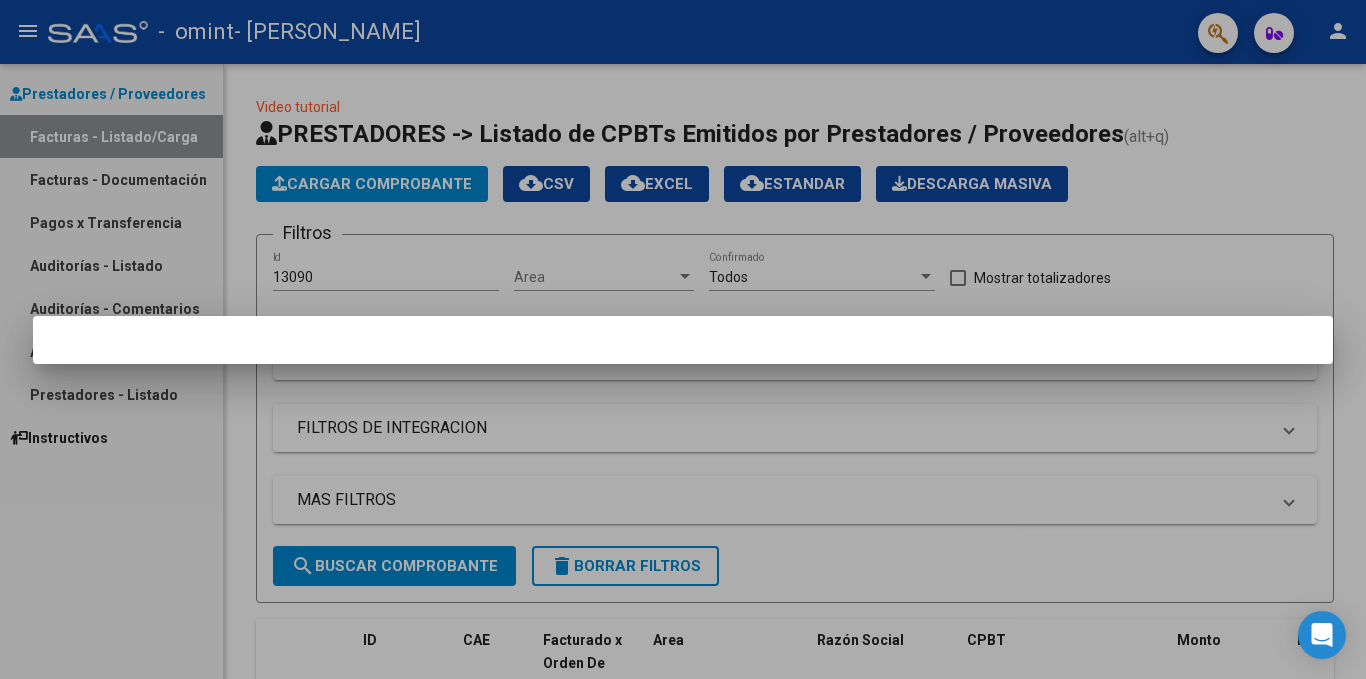 scroll, scrollTop: 0, scrollLeft: 0, axis: both 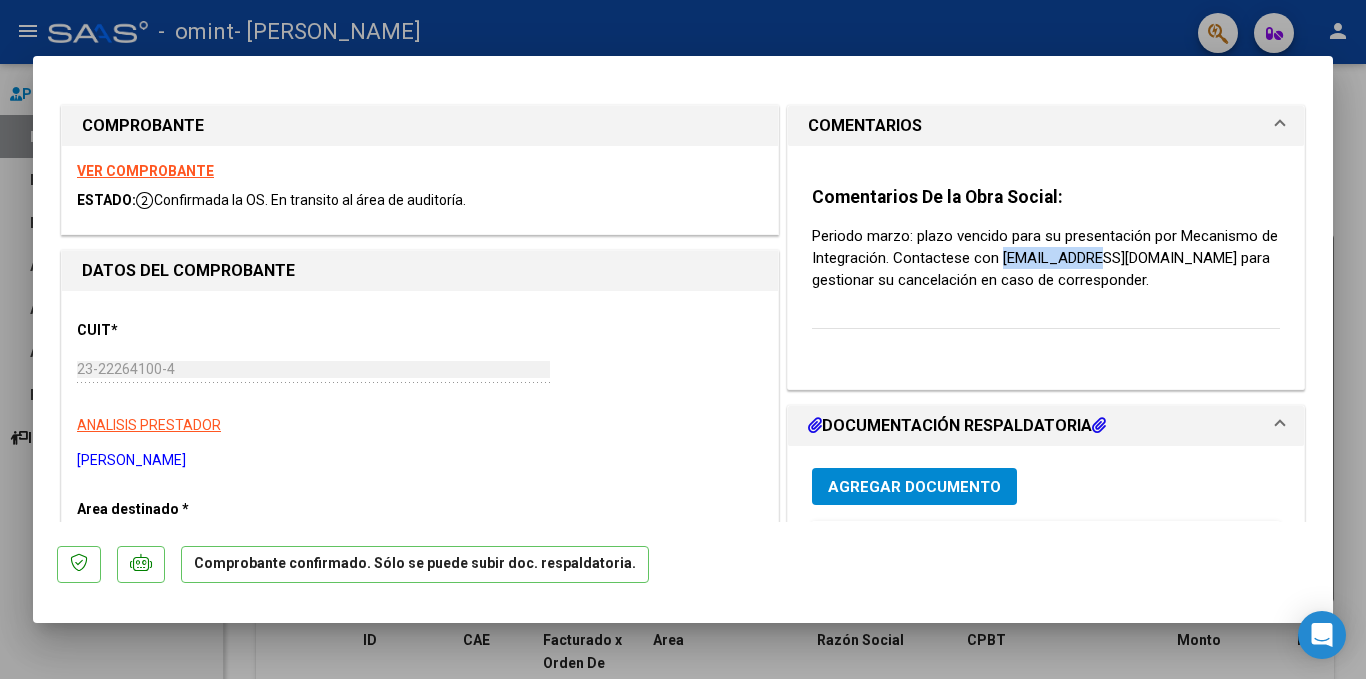 drag, startPoint x: 1014, startPoint y: 258, endPoint x: 1107, endPoint y: 267, distance: 93.43447 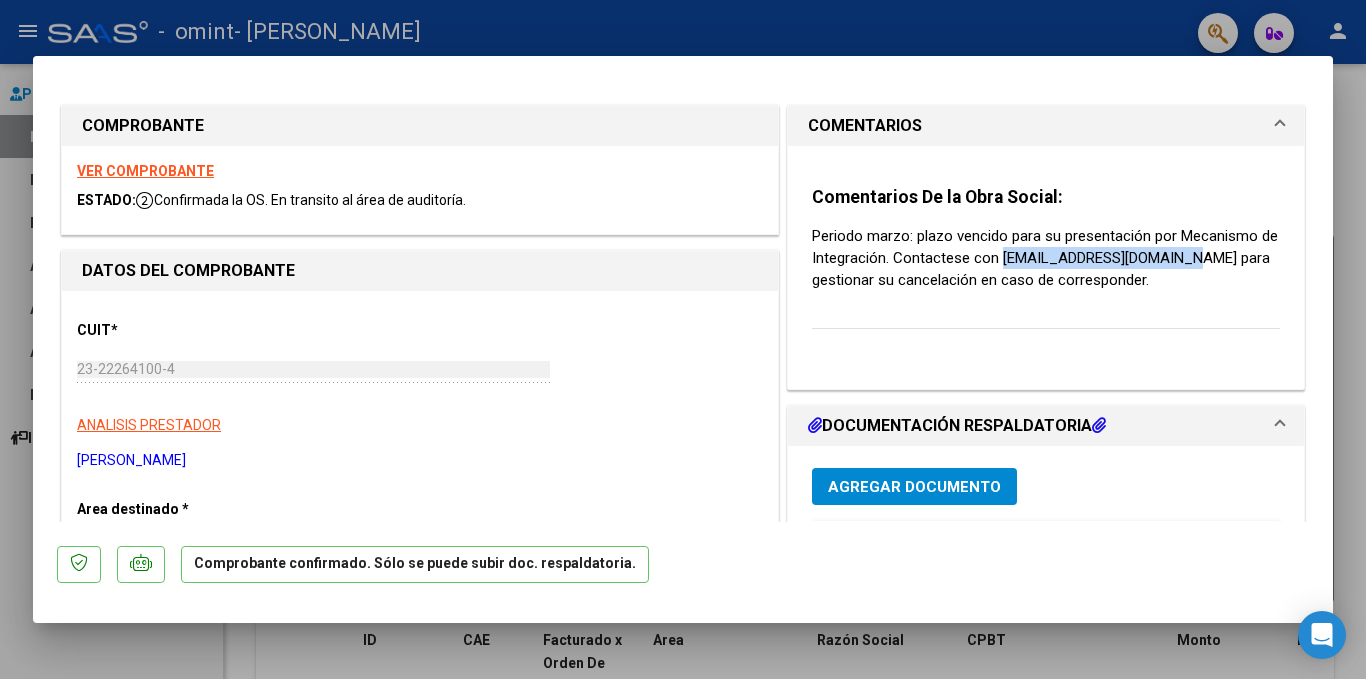 drag, startPoint x: 1193, startPoint y: 259, endPoint x: 1015, endPoint y: 263, distance: 178.04494 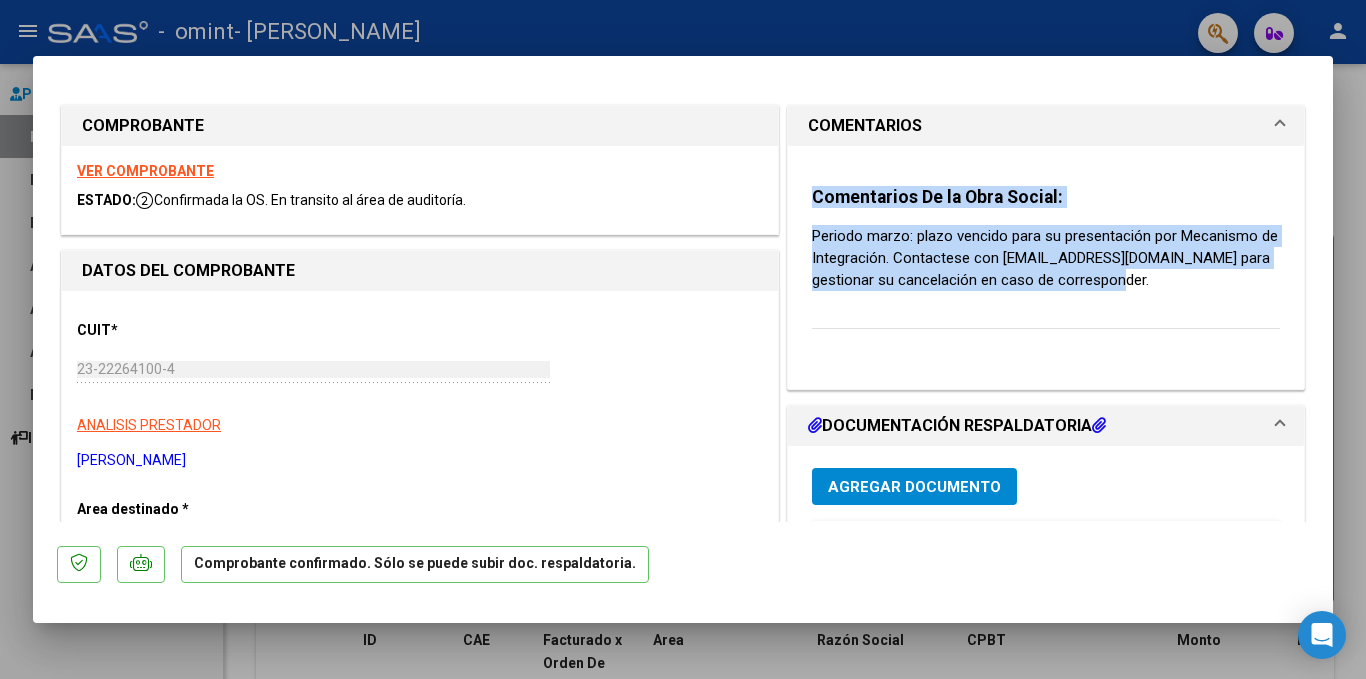 drag, startPoint x: 804, startPoint y: 196, endPoint x: 1150, endPoint y: 284, distance: 357.0154 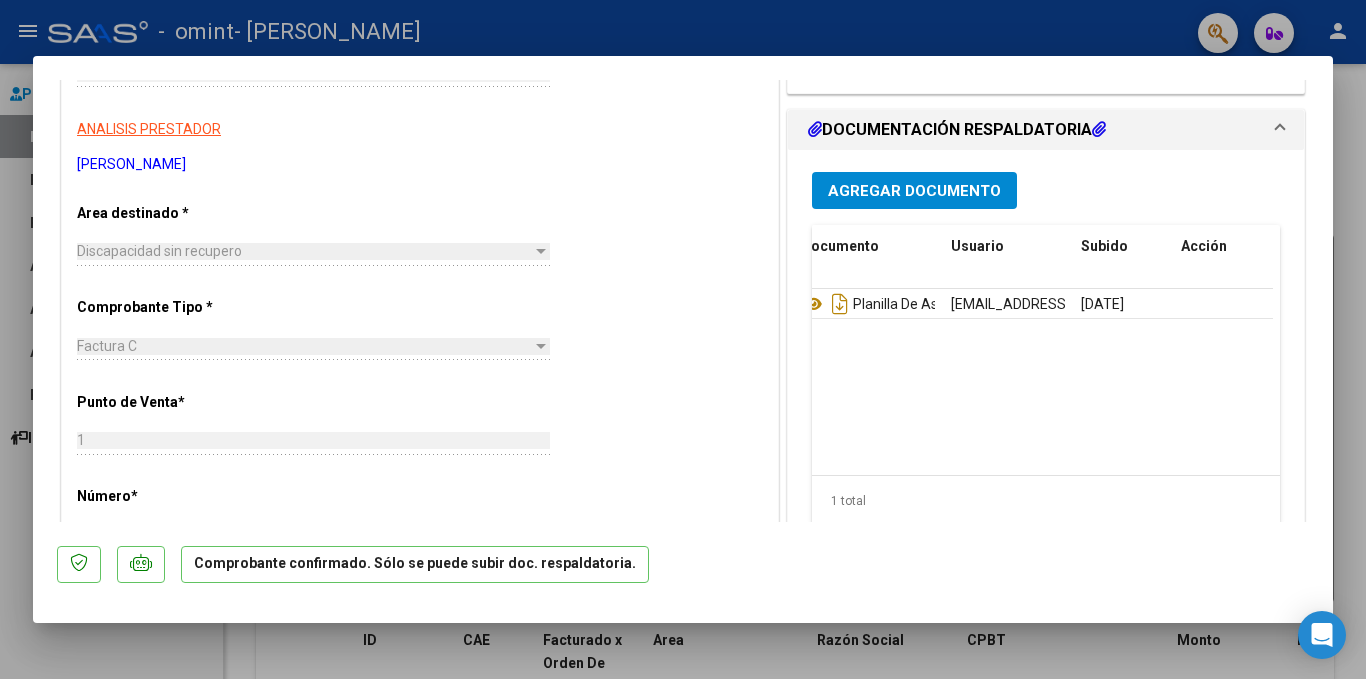 scroll, scrollTop: 293, scrollLeft: 0, axis: vertical 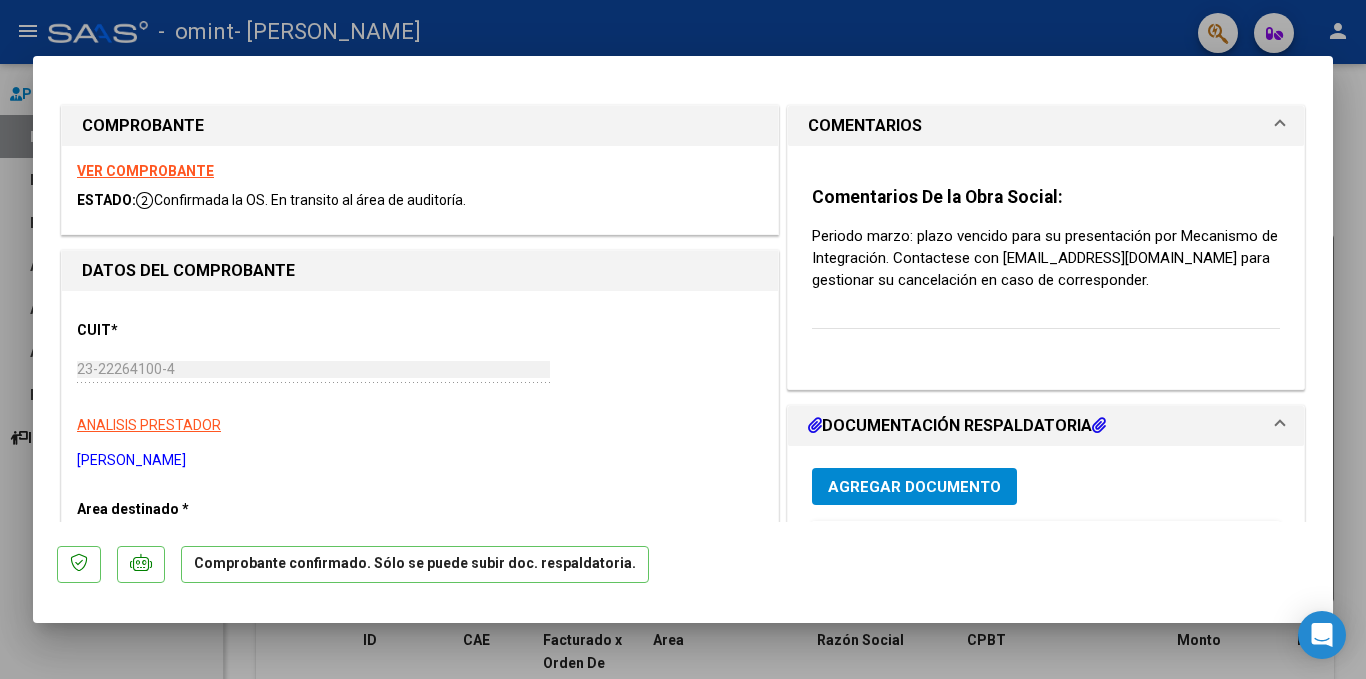 click on "Comentarios De la Obra Social: Periodo marzo: plazo vencido para su presentación por Mecanismo de Integración. Contactese con integracion@omint.com.ar para gestionar su cancelación en caso de corresponder." at bounding box center [1046, 267] 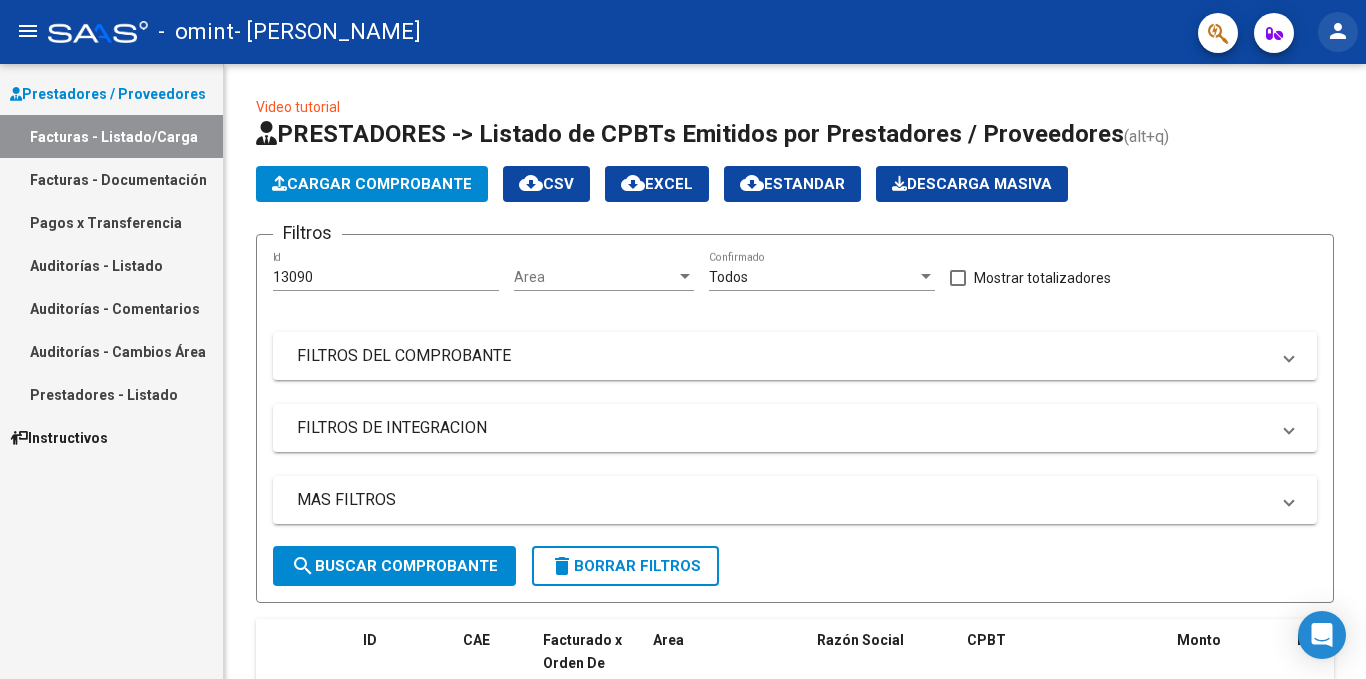 click on "person" 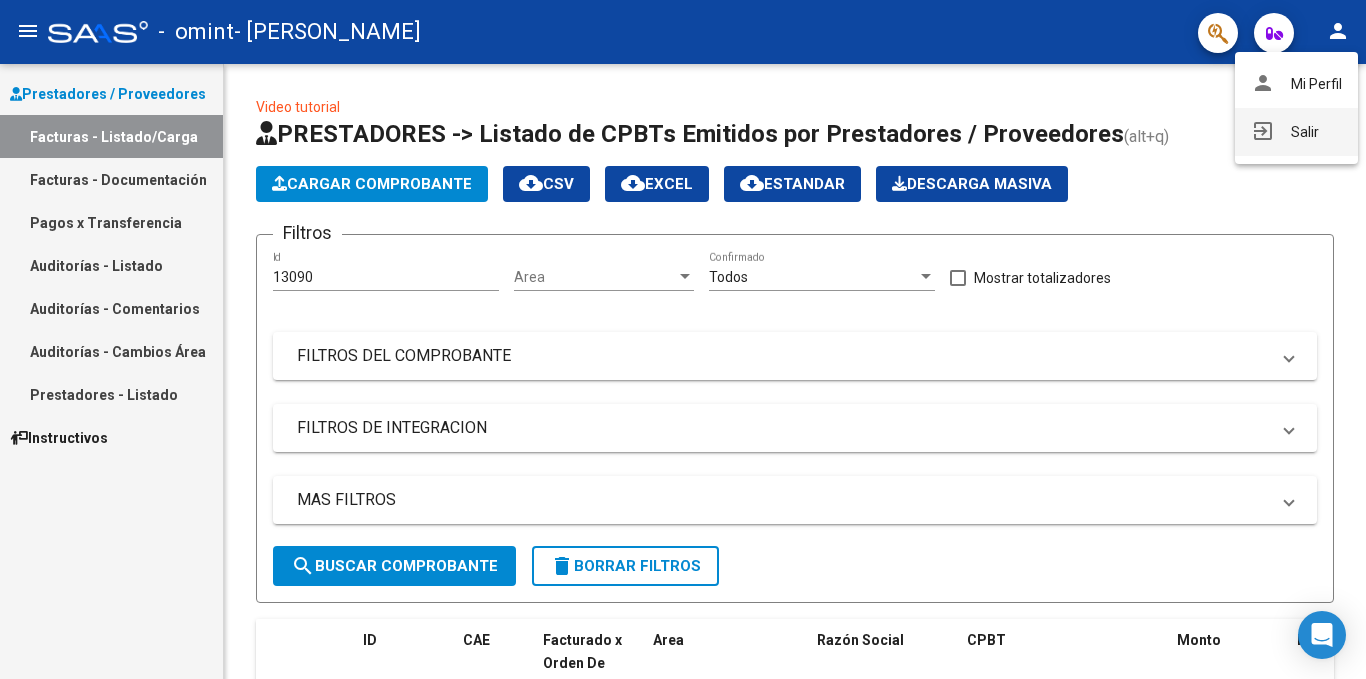 click on "exit_to_app  Salir" at bounding box center (1296, 132) 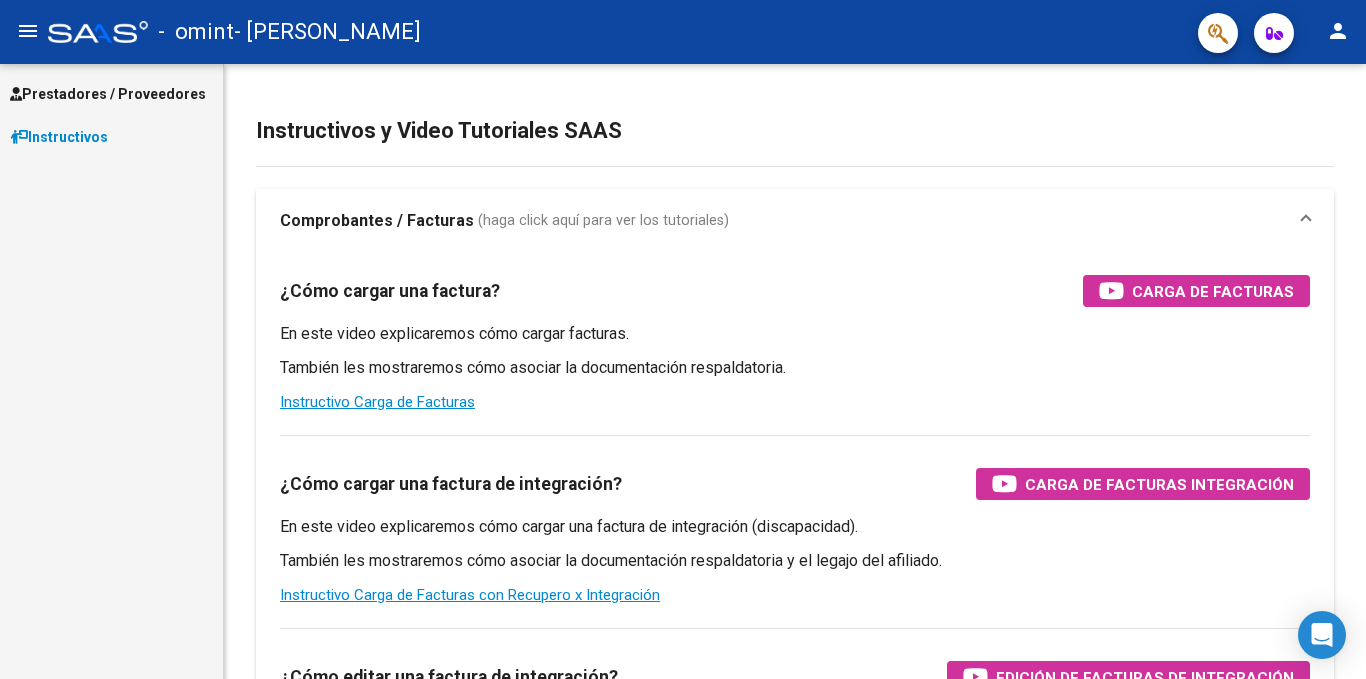 scroll, scrollTop: 0, scrollLeft: 0, axis: both 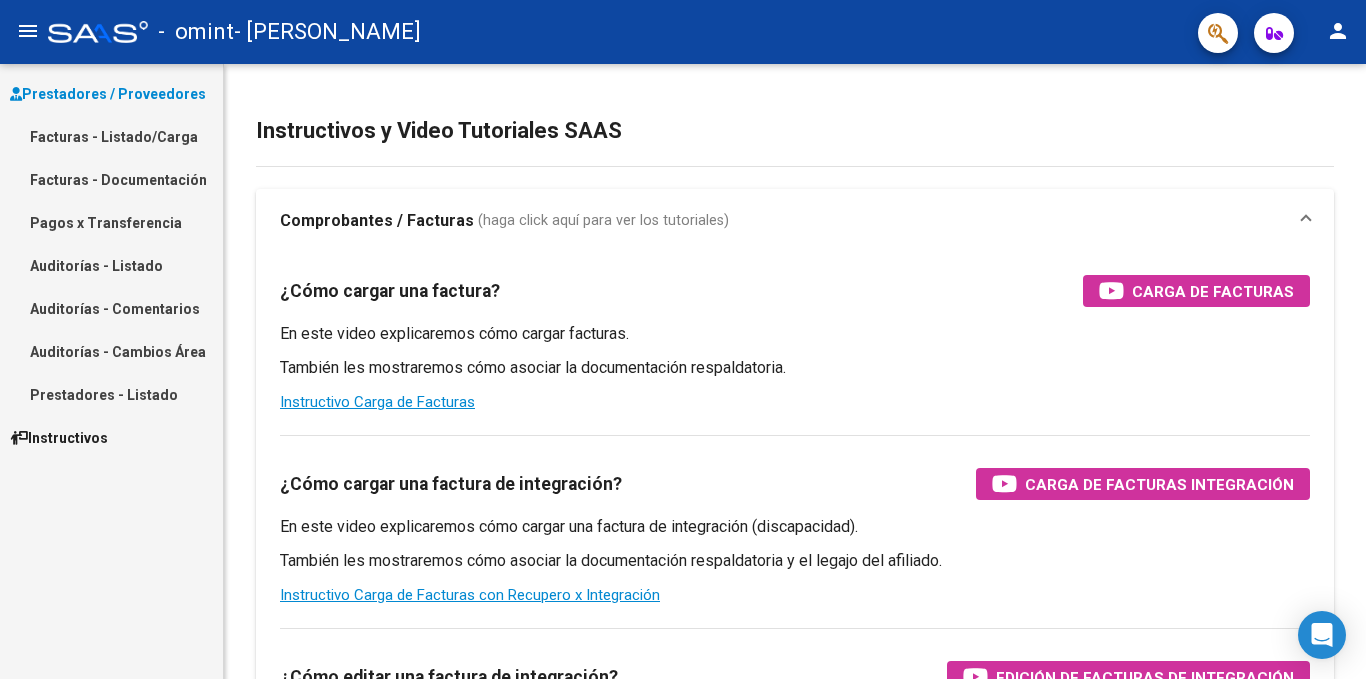 click on "Facturas - Listado/Carga" at bounding box center [111, 136] 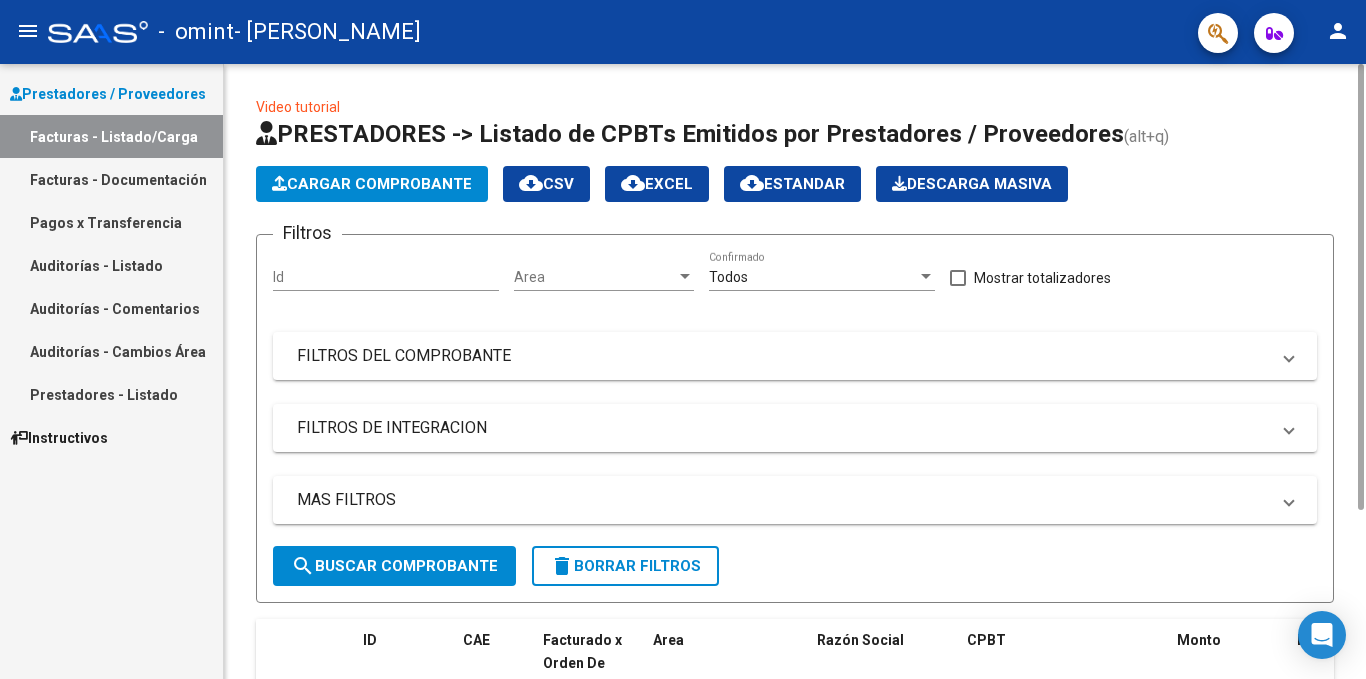 scroll, scrollTop: 300, scrollLeft: 0, axis: vertical 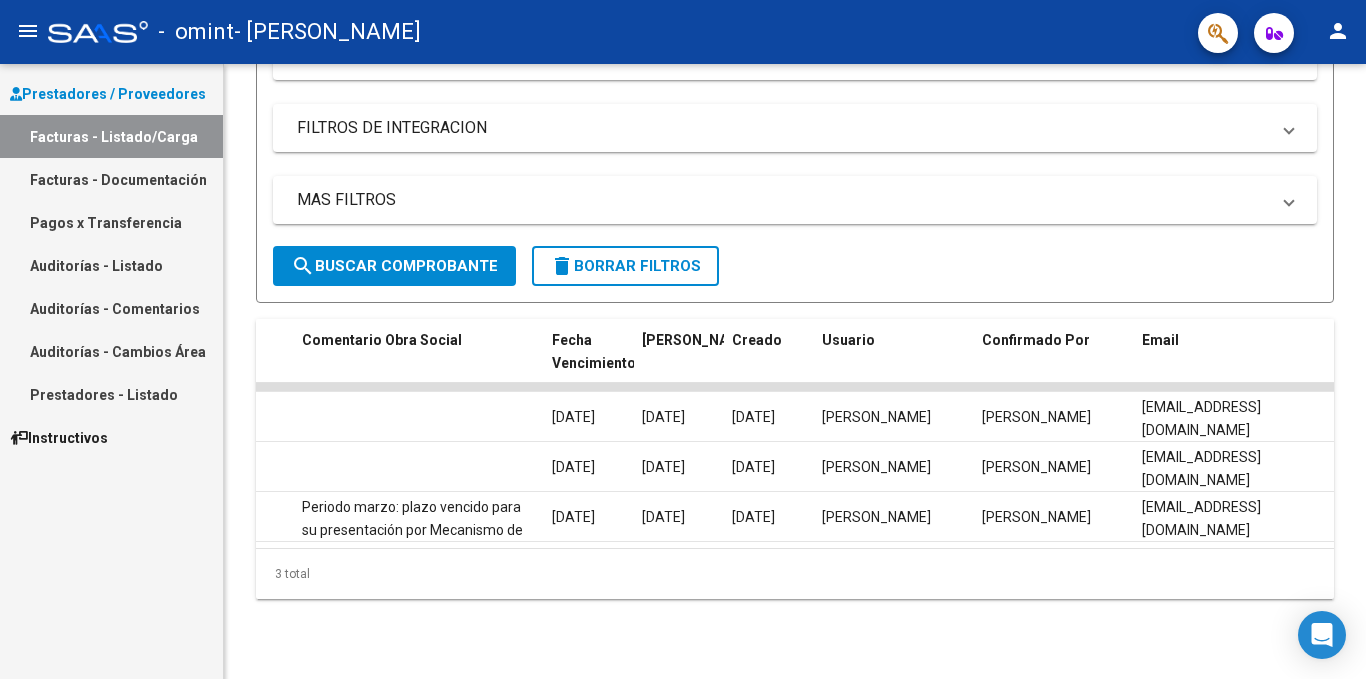 click on "person" 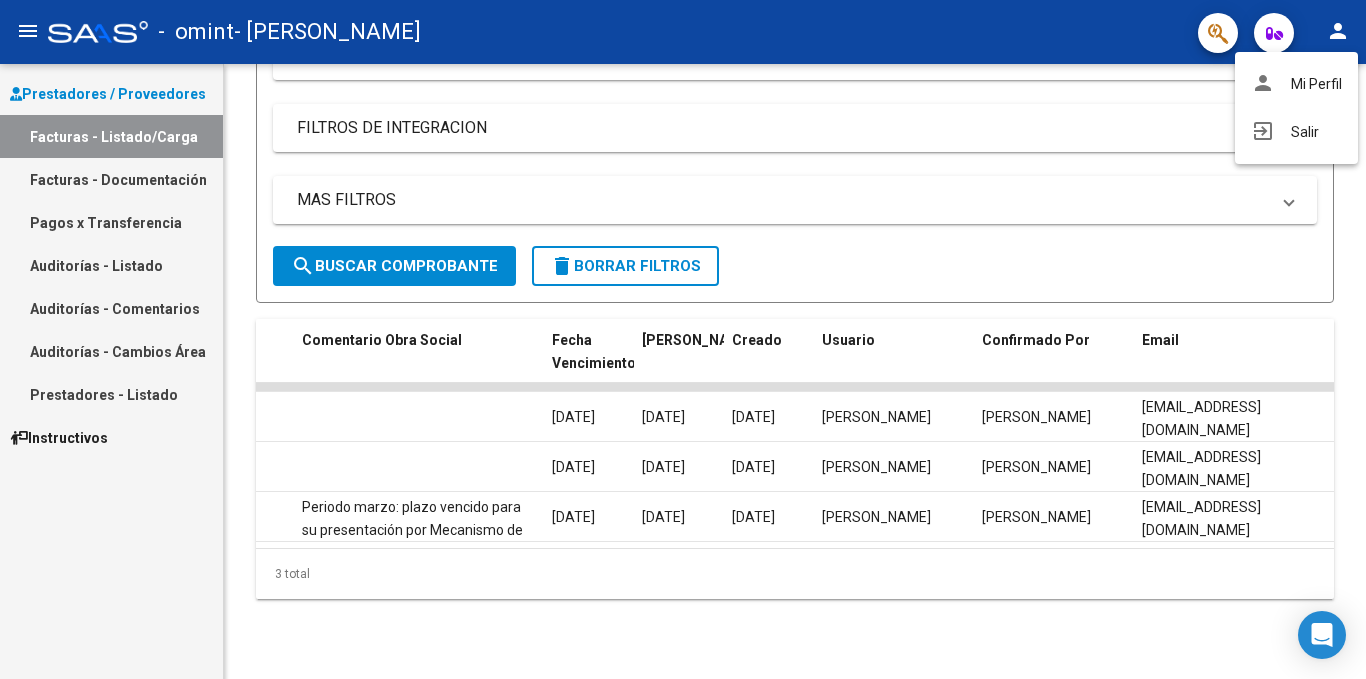 click at bounding box center [683, 339] 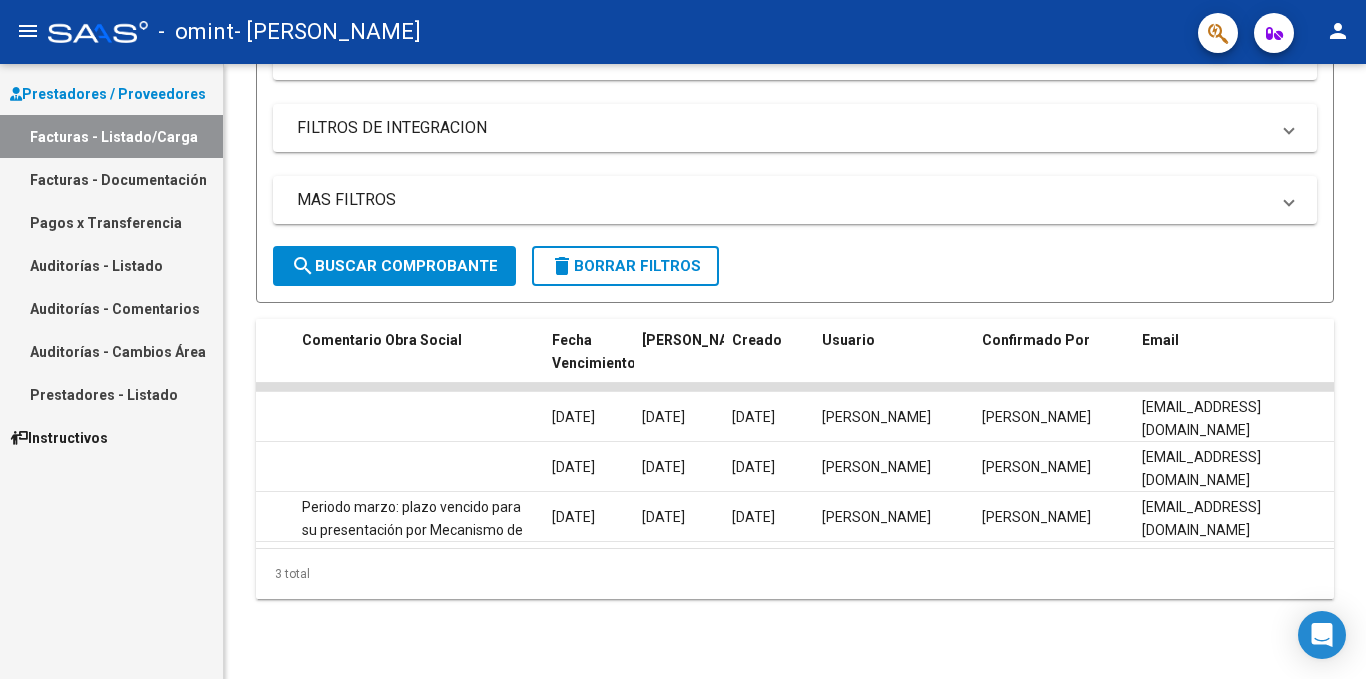 click on "person" 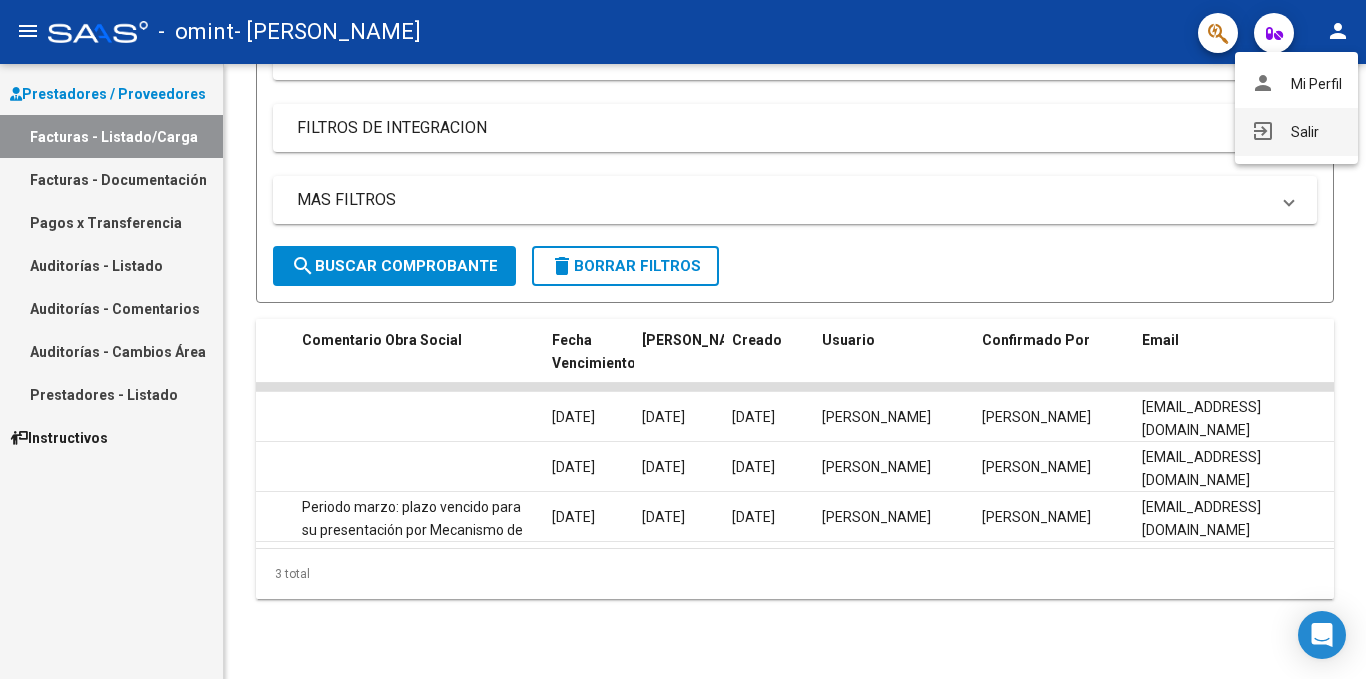 click on "exit_to_app  Salir" at bounding box center (1296, 132) 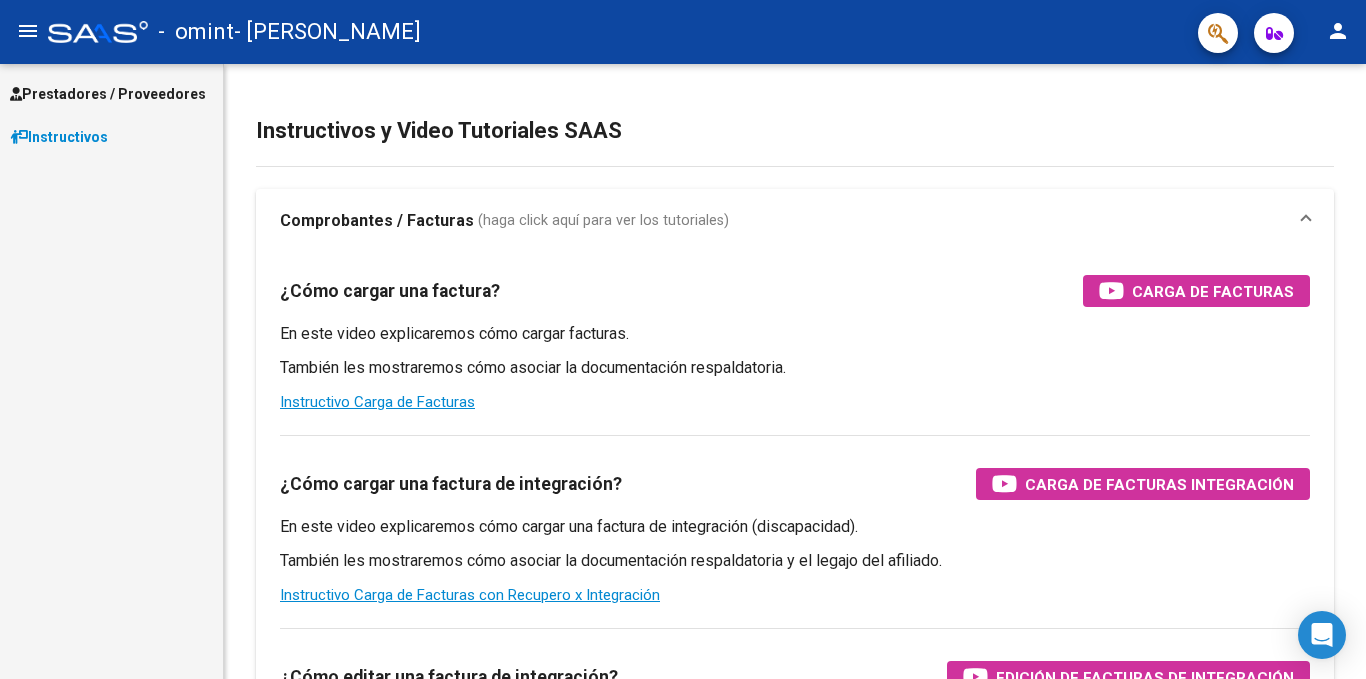scroll, scrollTop: 0, scrollLeft: 0, axis: both 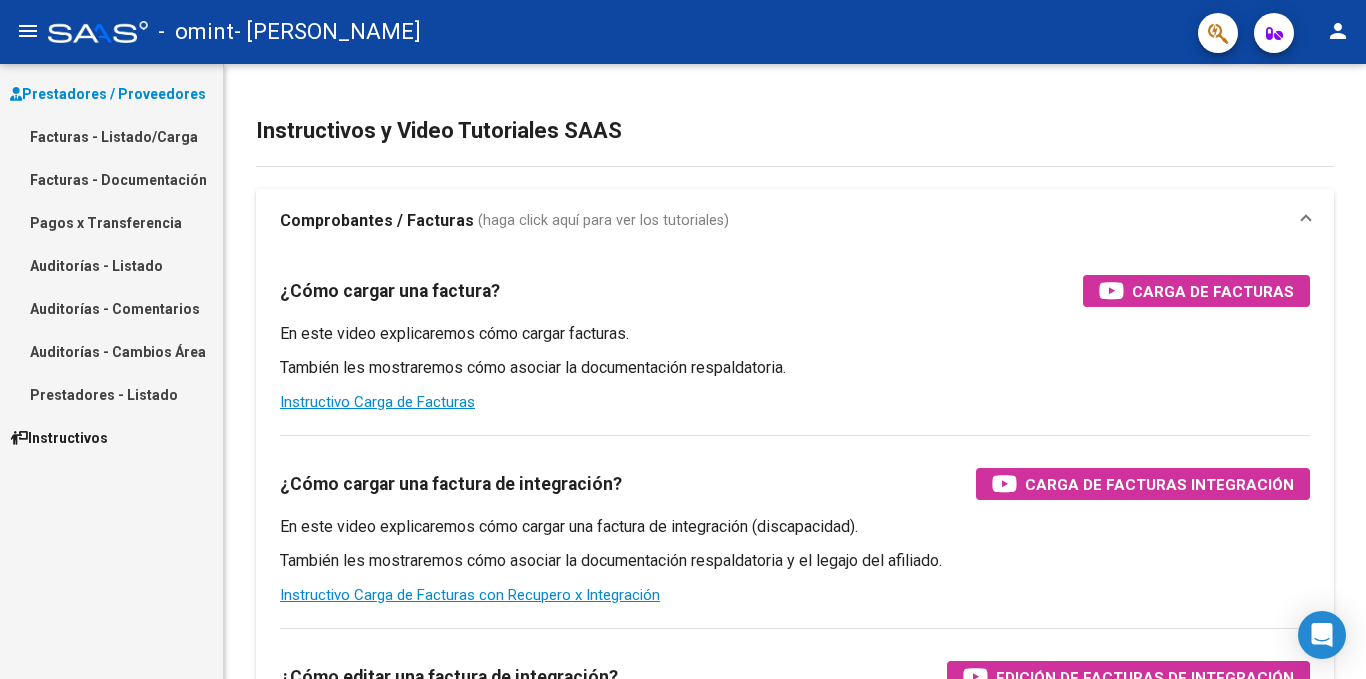 click on "Pagos x Transferencia" at bounding box center (111, 222) 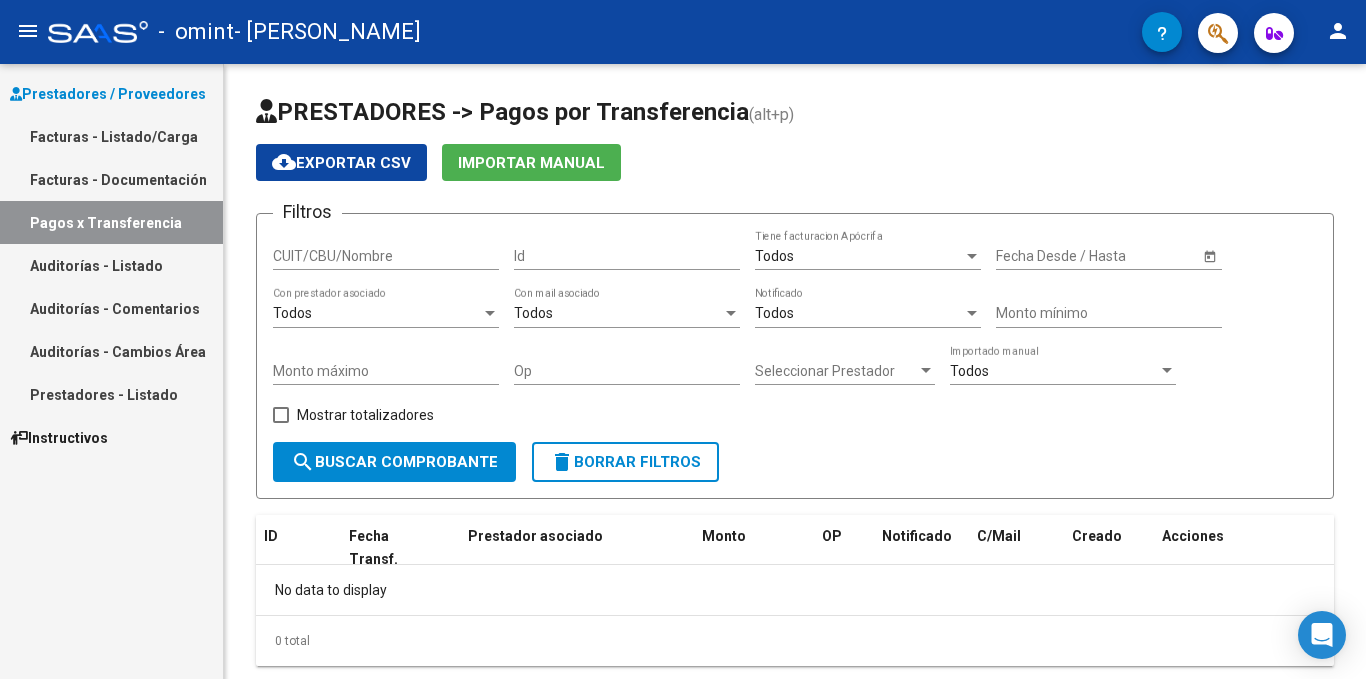 click on "Facturas - Documentación" at bounding box center (111, 179) 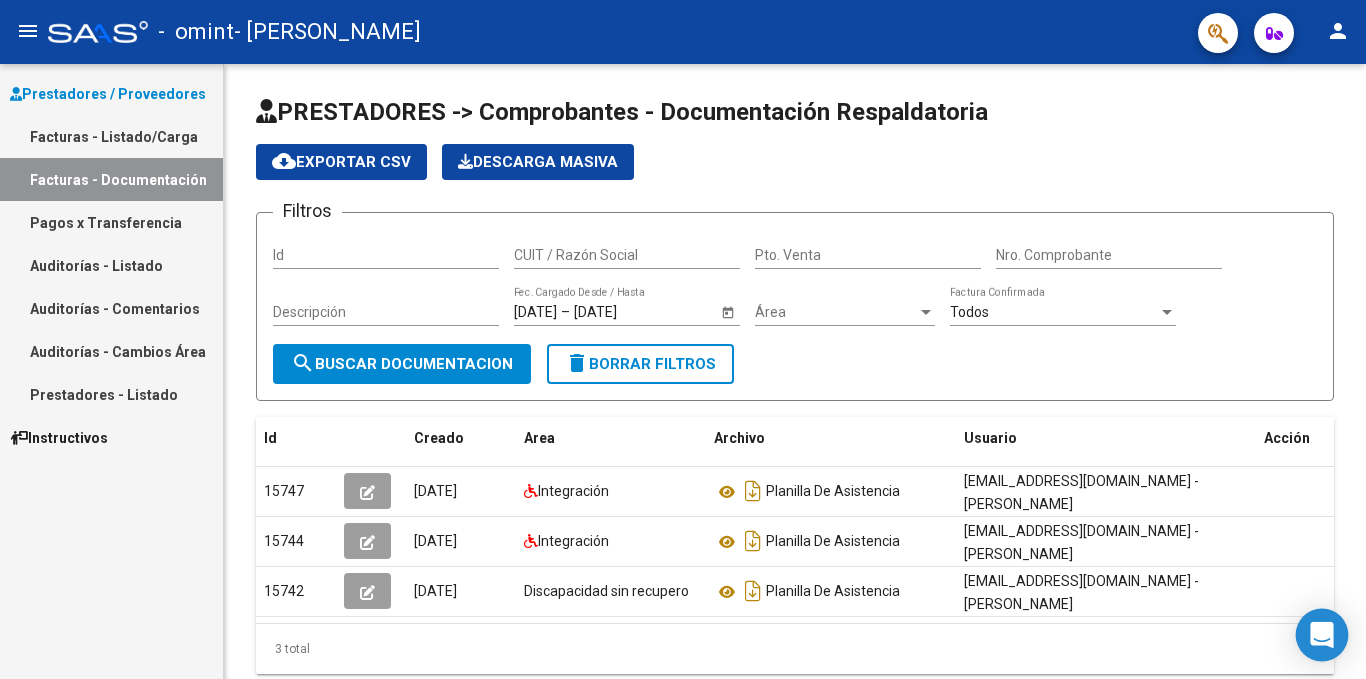 click 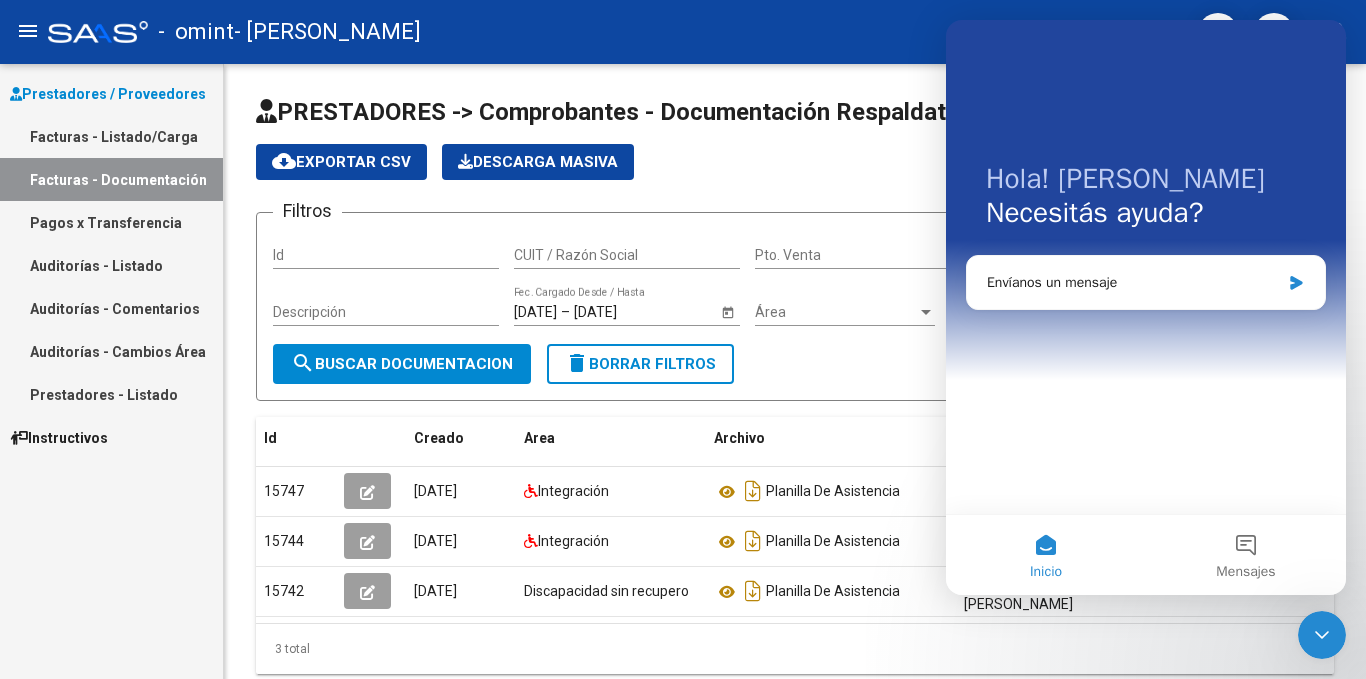 scroll, scrollTop: 0, scrollLeft: 0, axis: both 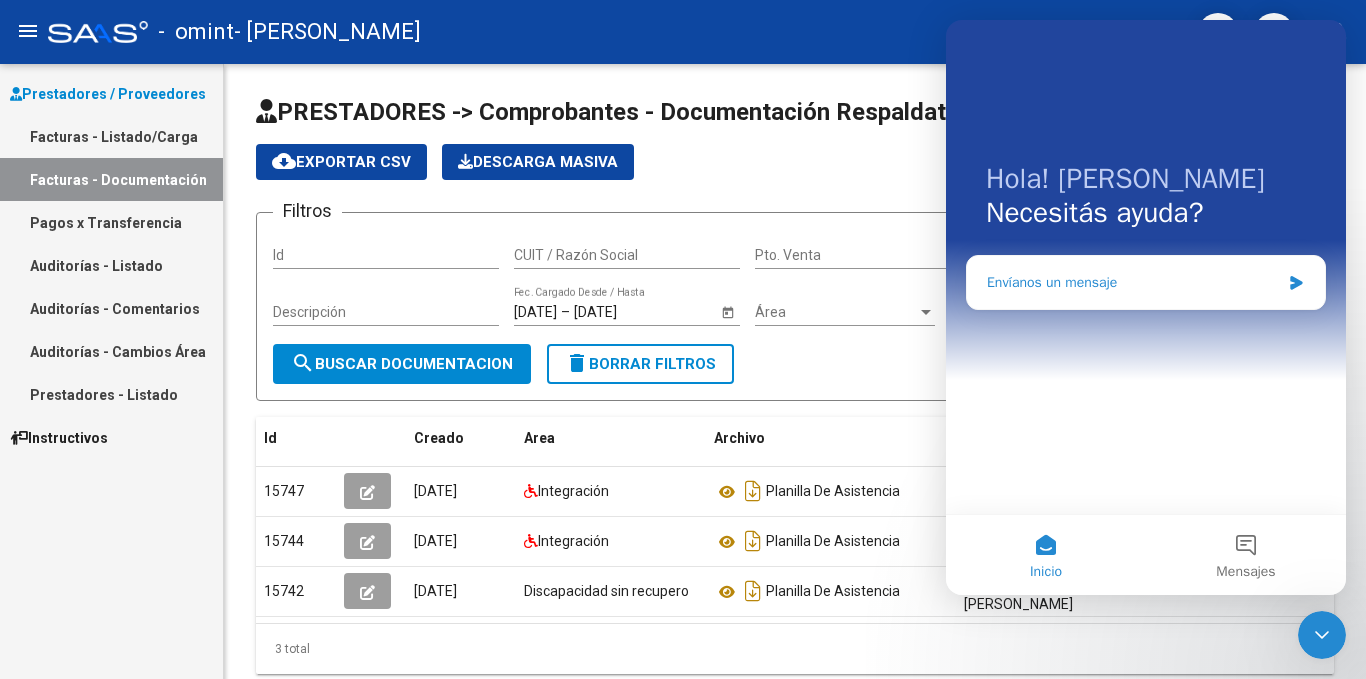 click on "Envíanos un mensaje" at bounding box center [1133, 282] 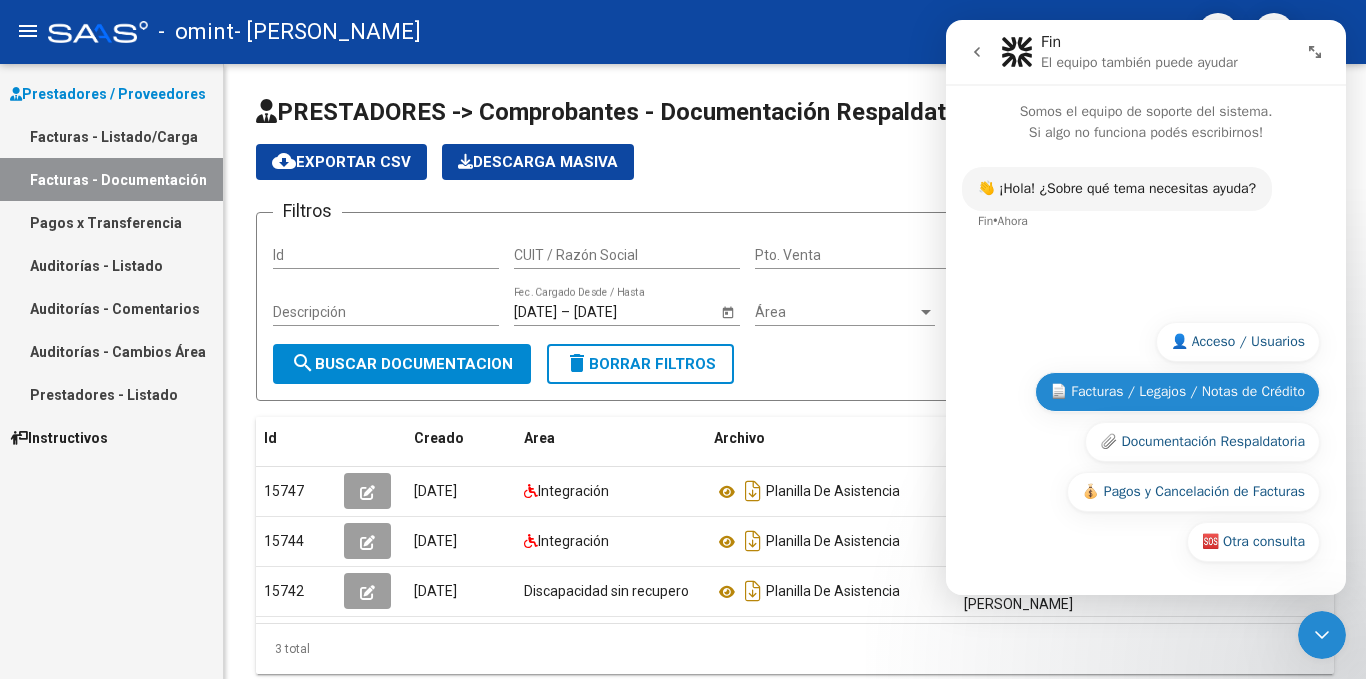 click on "📄 Facturas / Legajos / Notas de Crédito" at bounding box center [1177, 392] 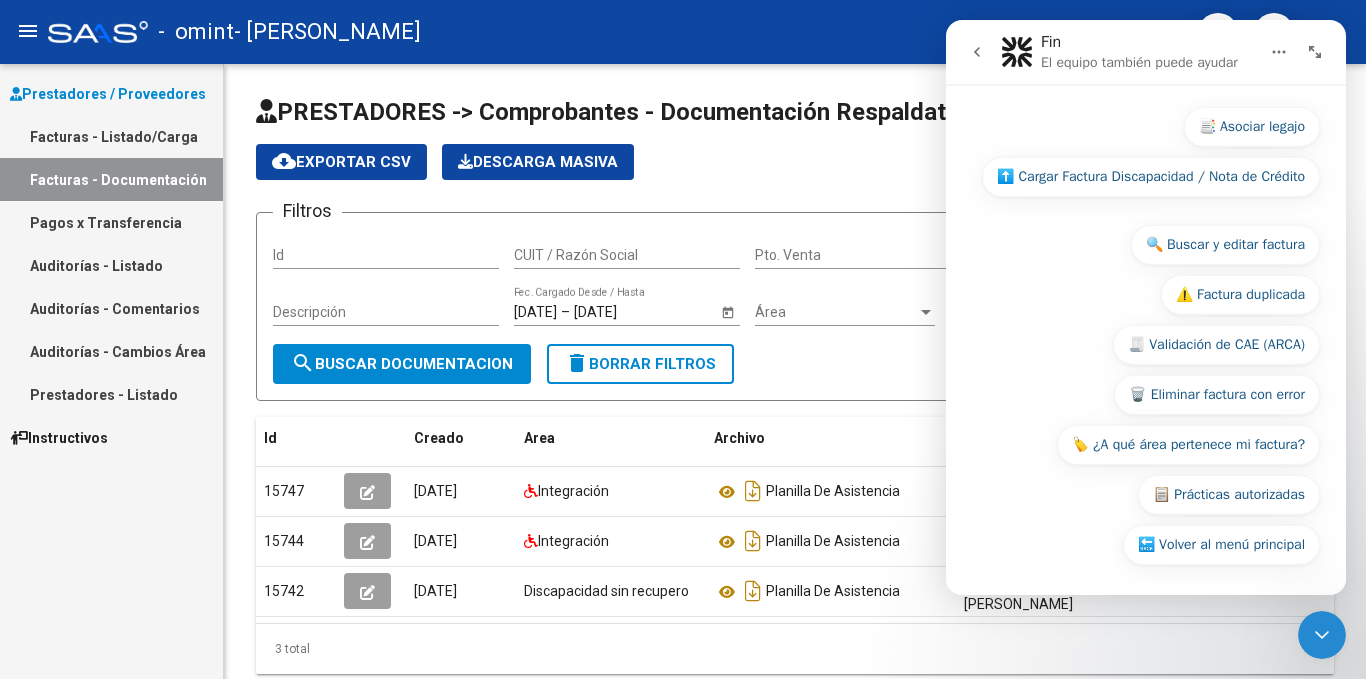scroll, scrollTop: 322, scrollLeft: 0, axis: vertical 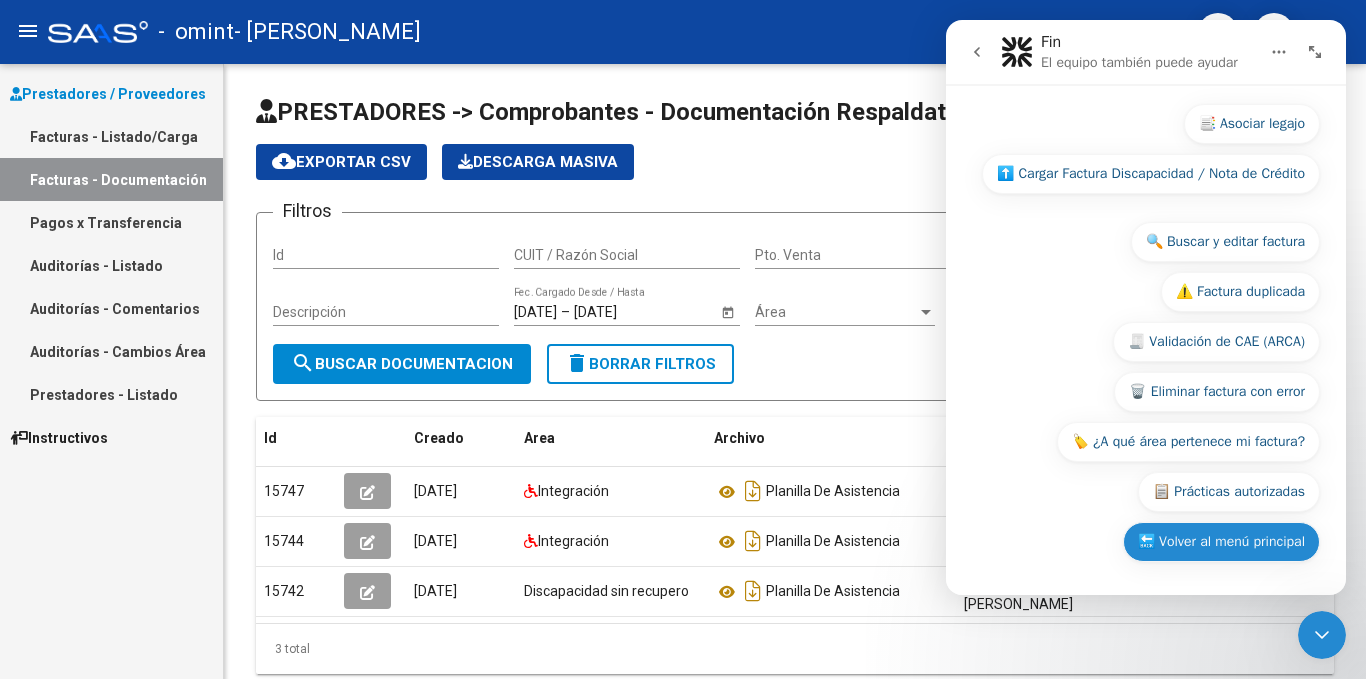 click on "🔙 Volver al menú principal" at bounding box center [1221, 542] 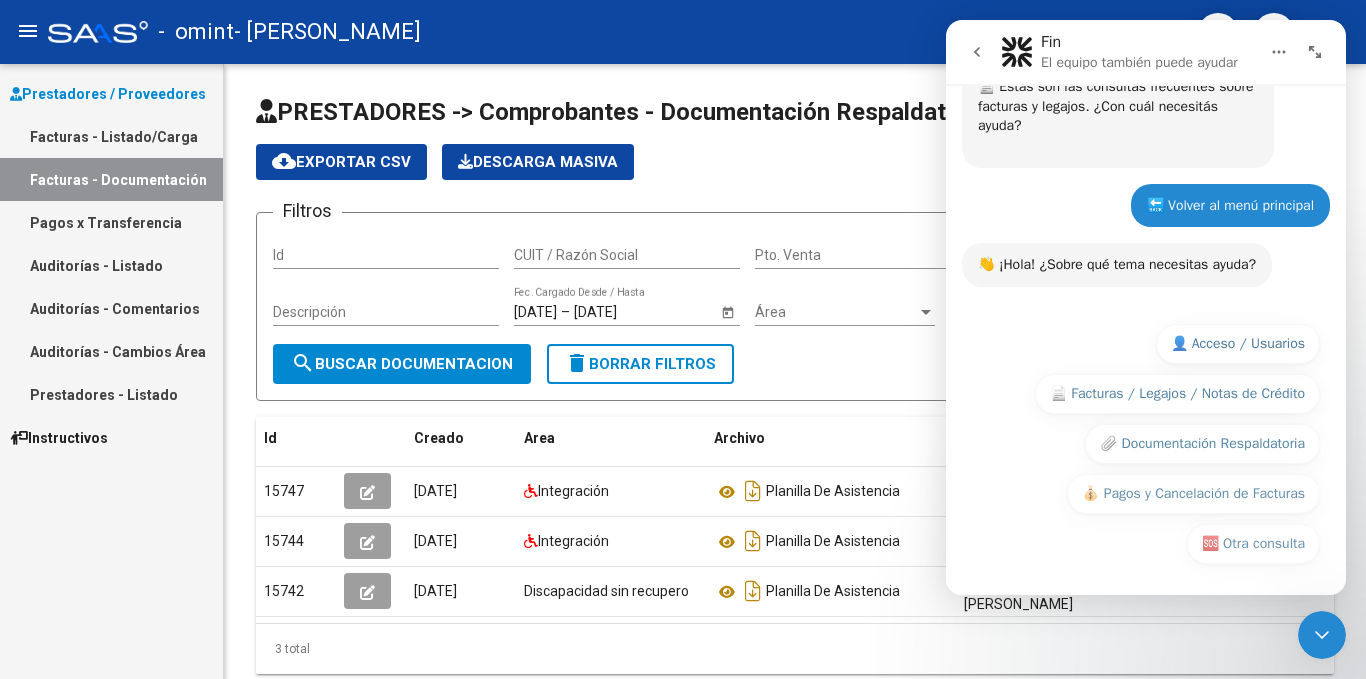 scroll, scrollTop: 223, scrollLeft: 0, axis: vertical 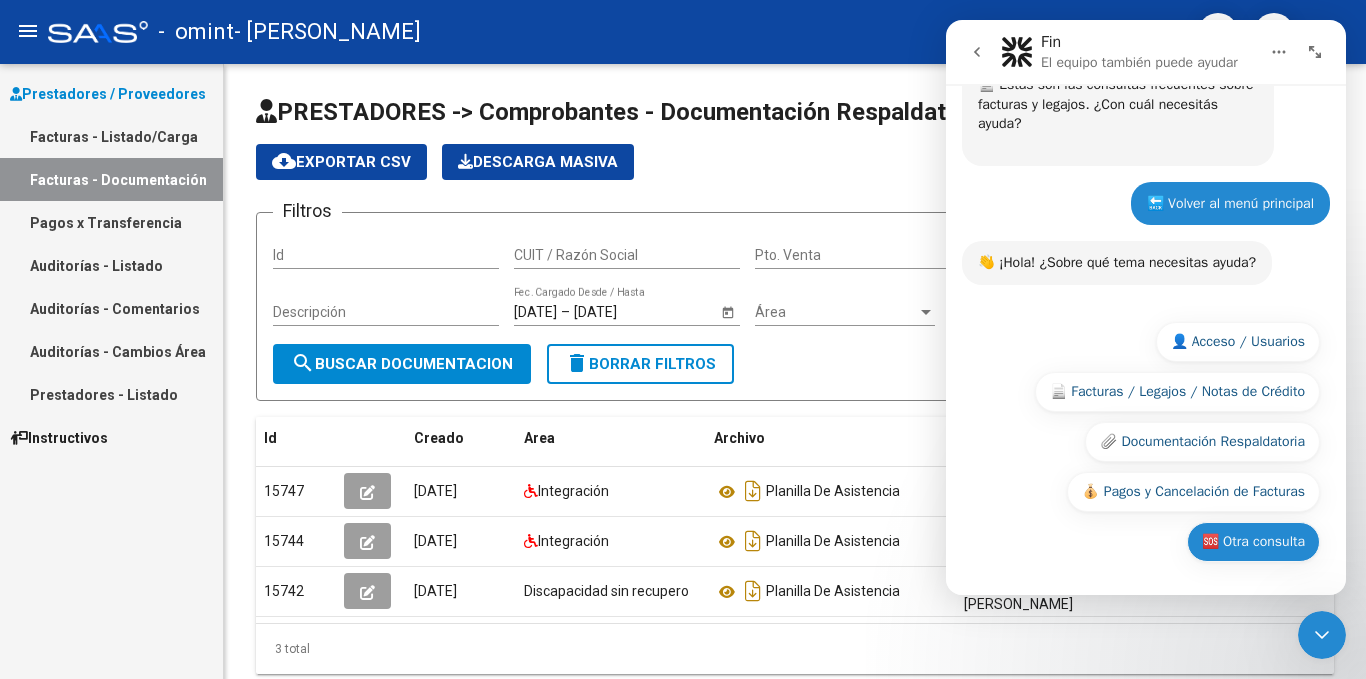 click on "🆘 Otra consulta" at bounding box center [1253, 542] 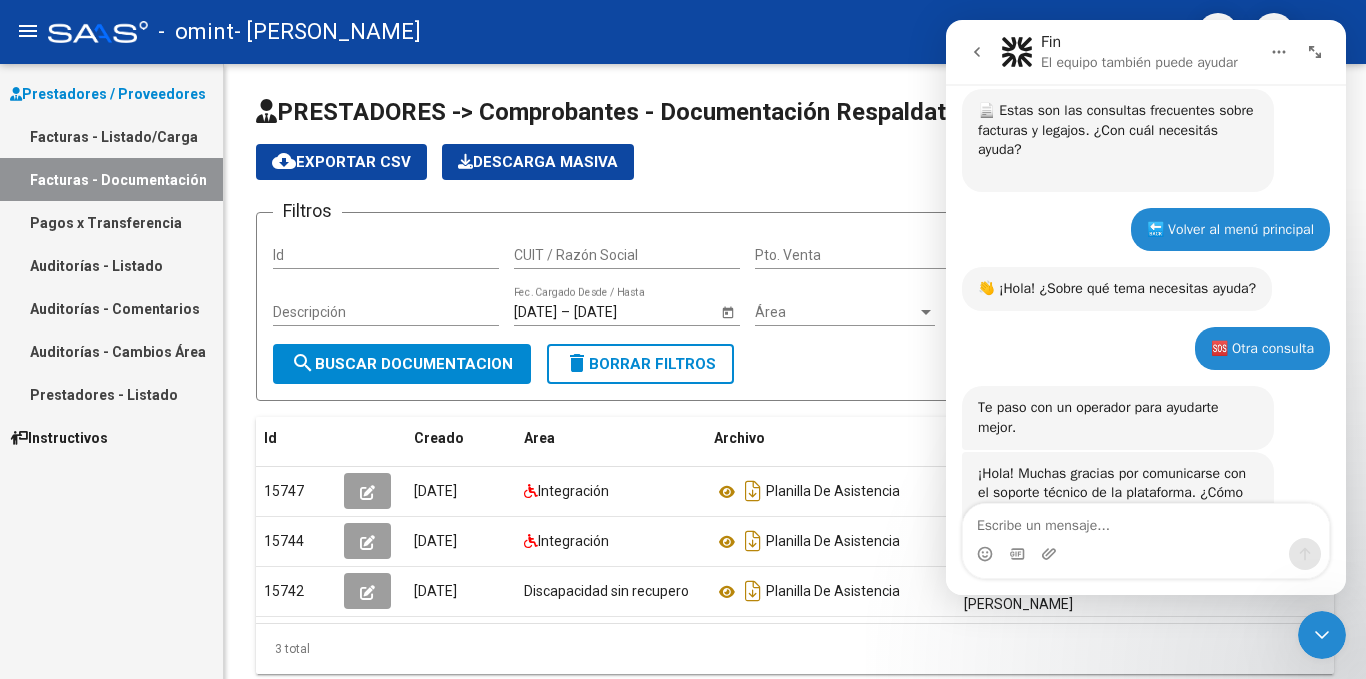 scroll, scrollTop: 269, scrollLeft: 0, axis: vertical 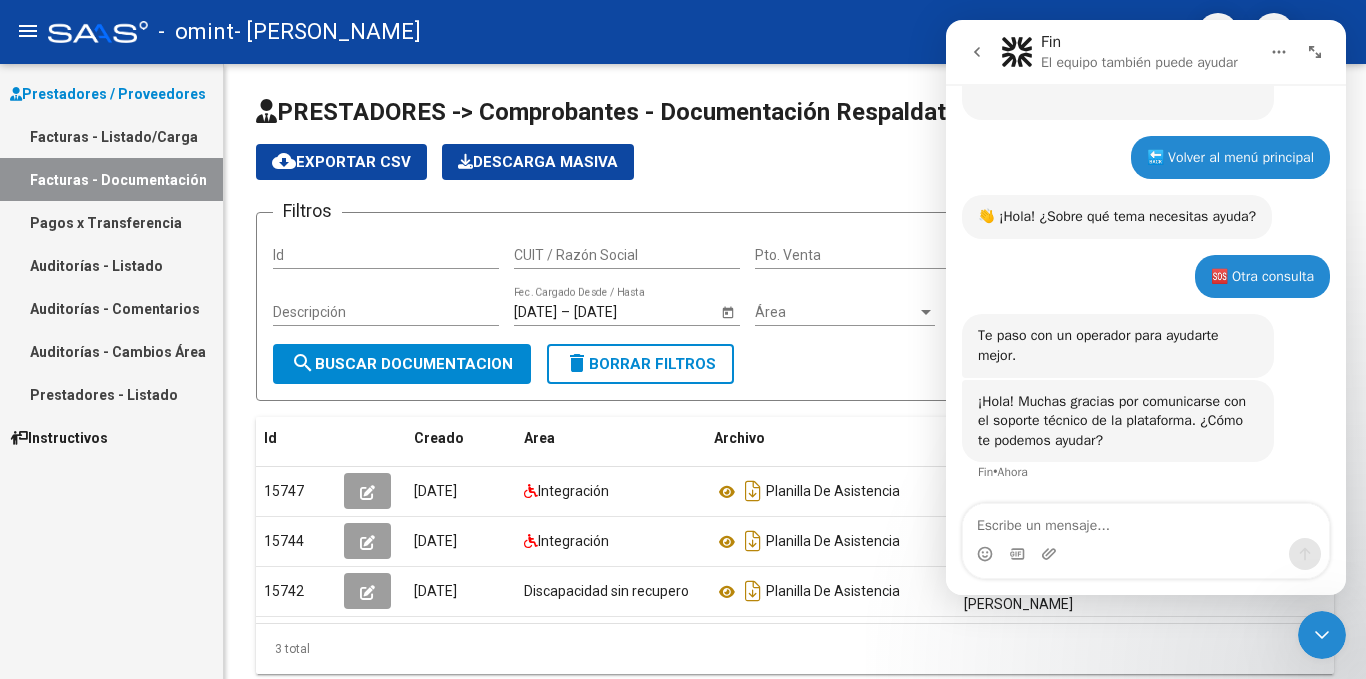 click at bounding box center (1146, 521) 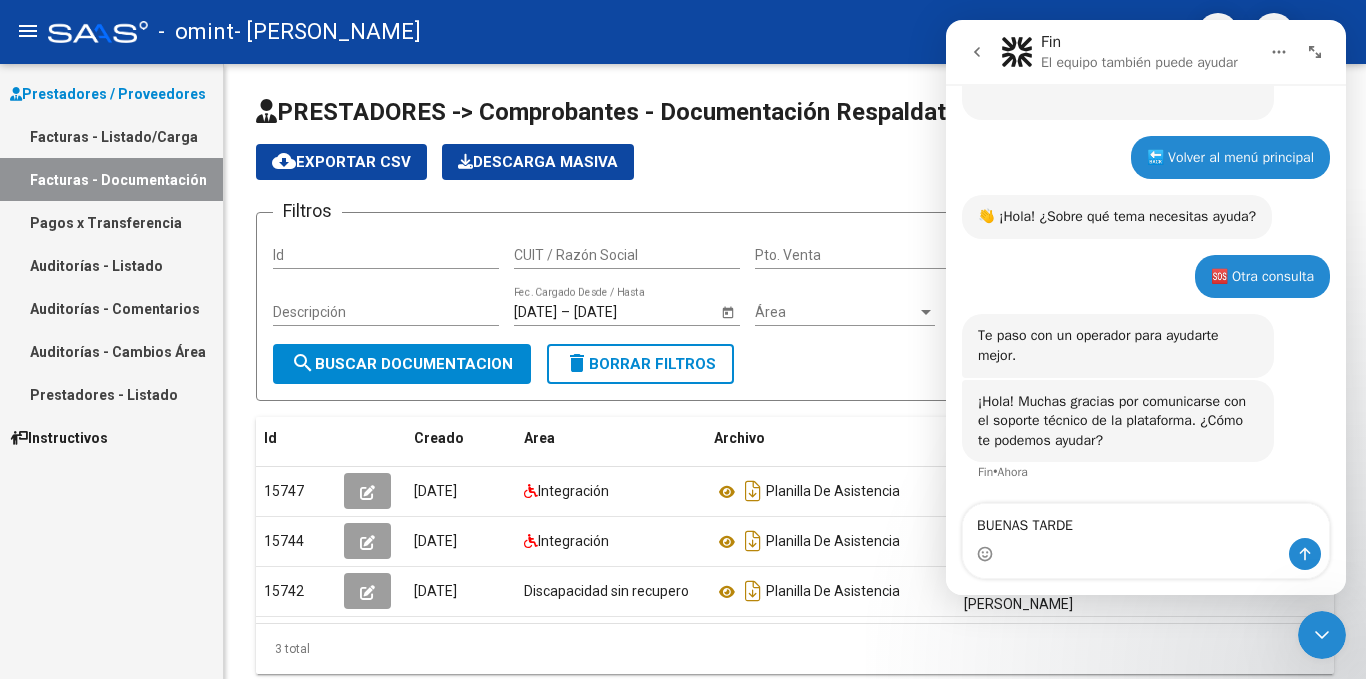 type on "BUENAS TARDES" 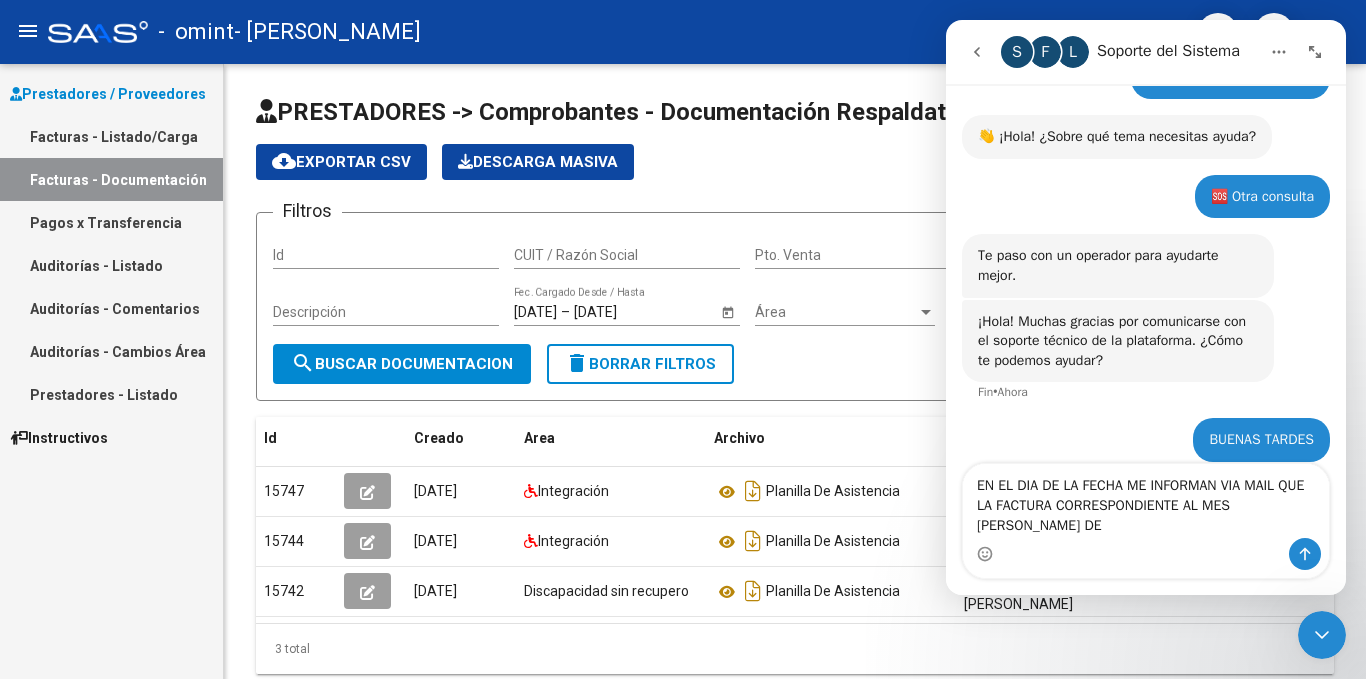 scroll, scrollTop: 369, scrollLeft: 0, axis: vertical 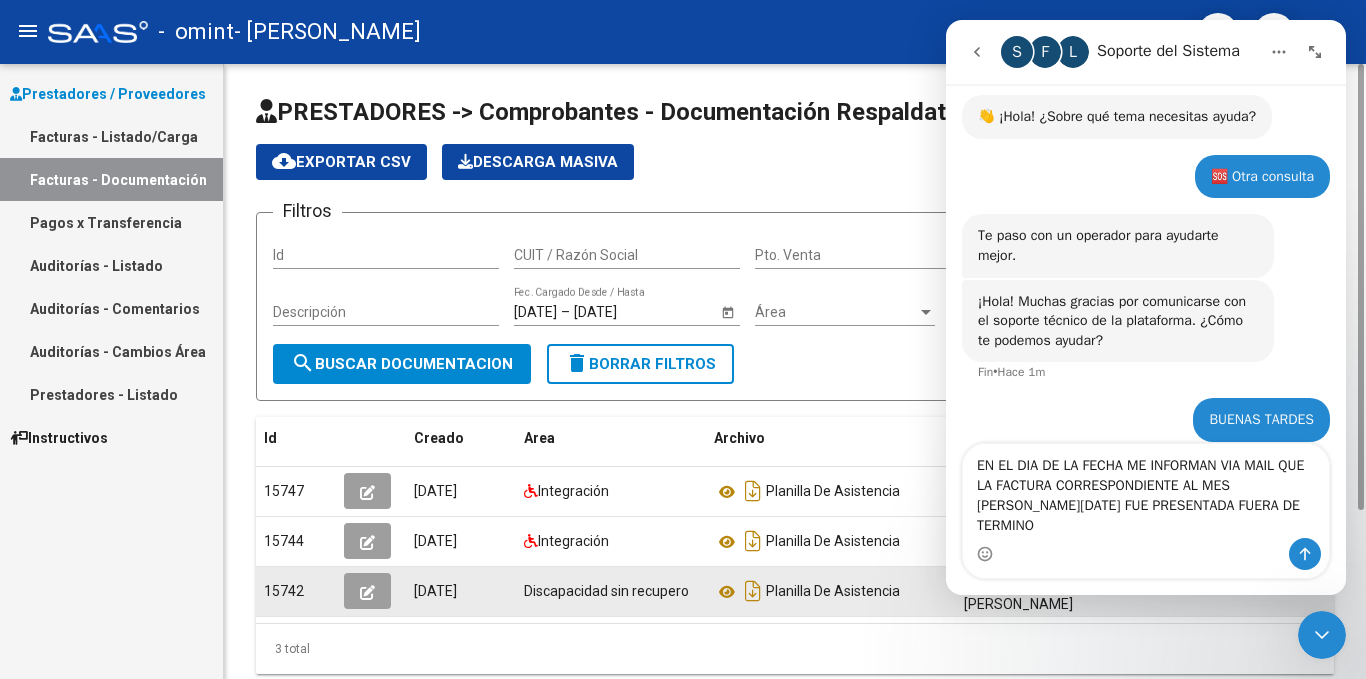 type on "EN EL DIA DE LA FECHA ME INFORMAN VIA MAIL QUE LA FACTURA CORRESPONDIENTE AL MES [PERSON_NAME][DATE] FUE PRESENTADA FUERA DE TERMINO ." 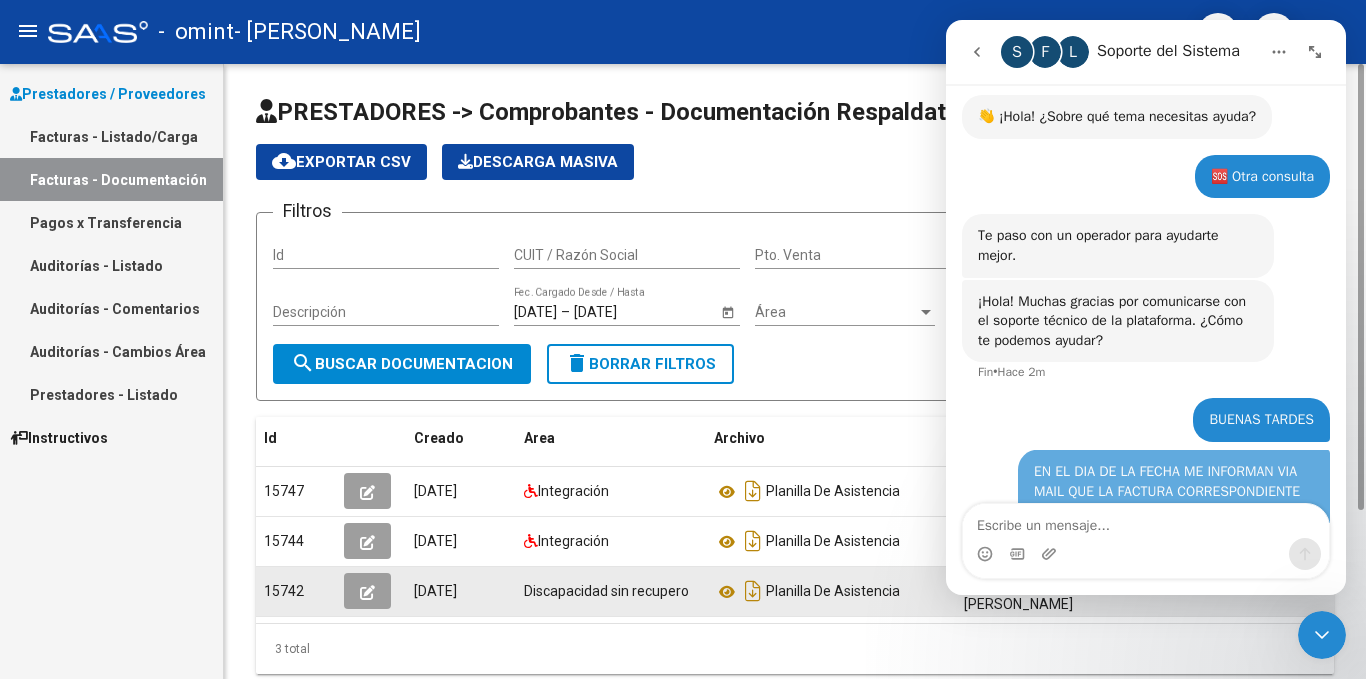 scroll, scrollTop: 433, scrollLeft: 0, axis: vertical 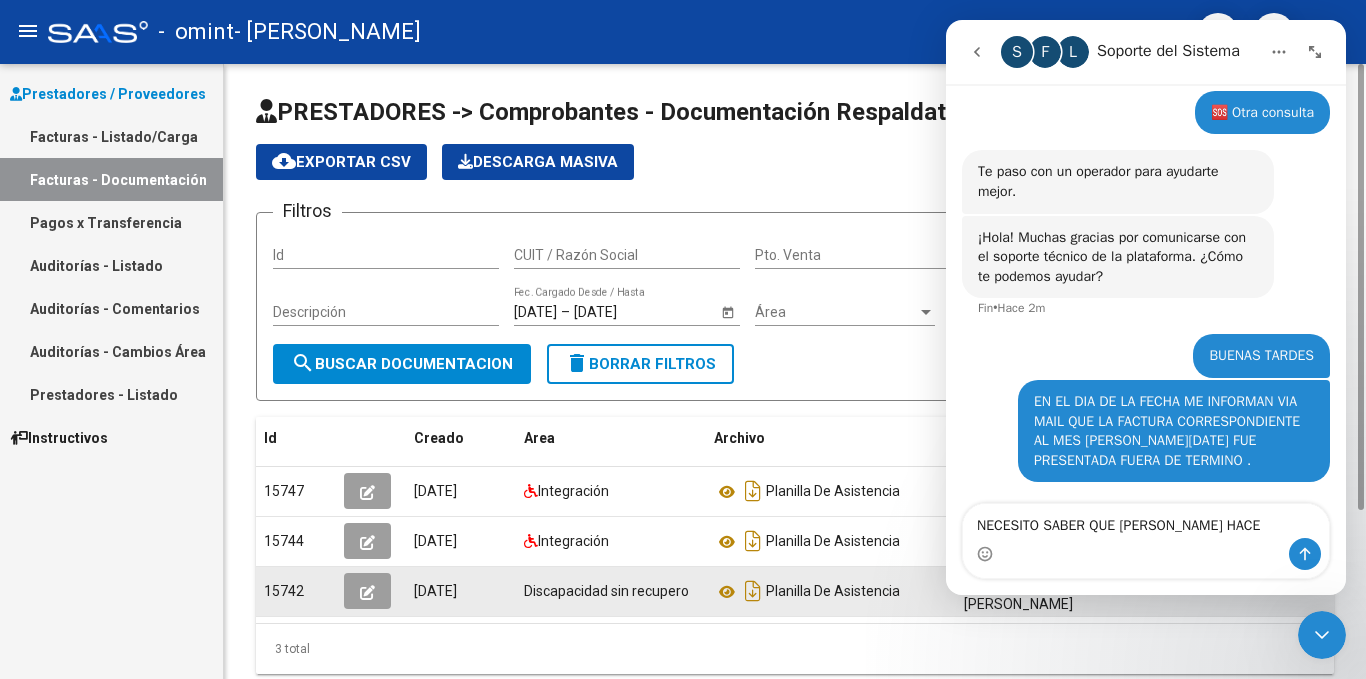 type on "NECESITO SABER QUE DEBO HACER" 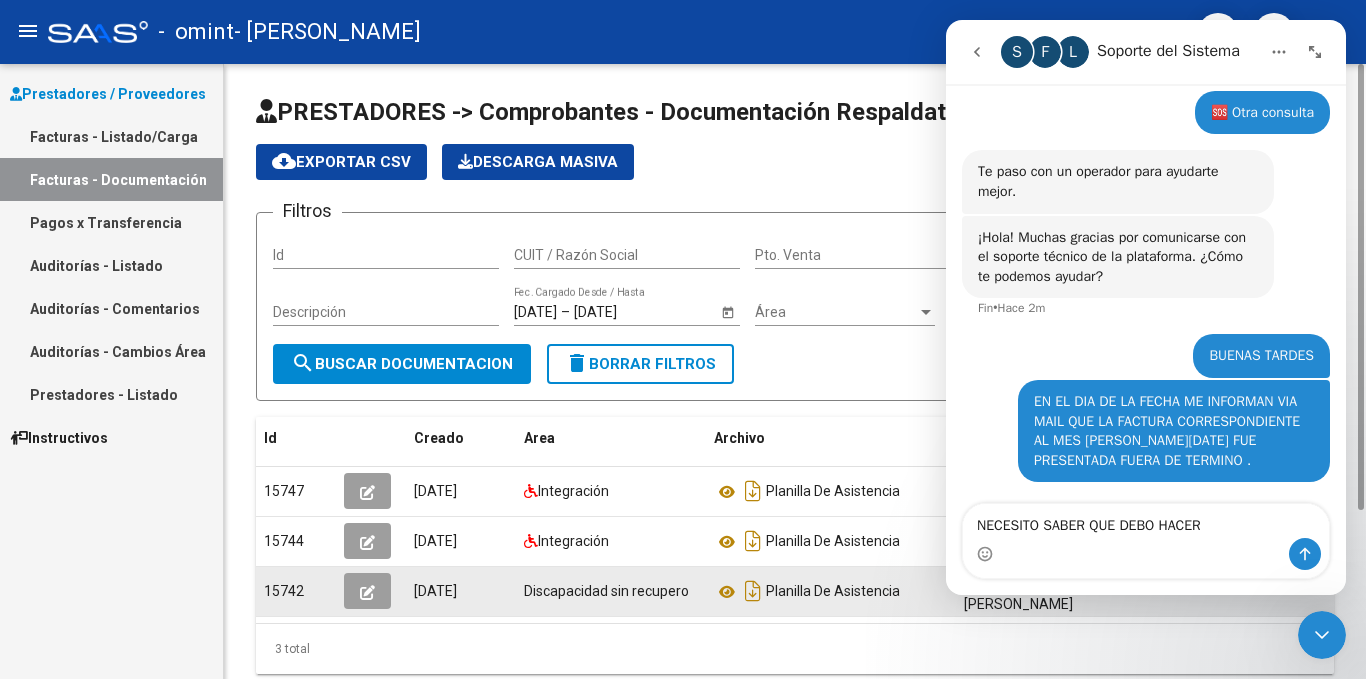 type 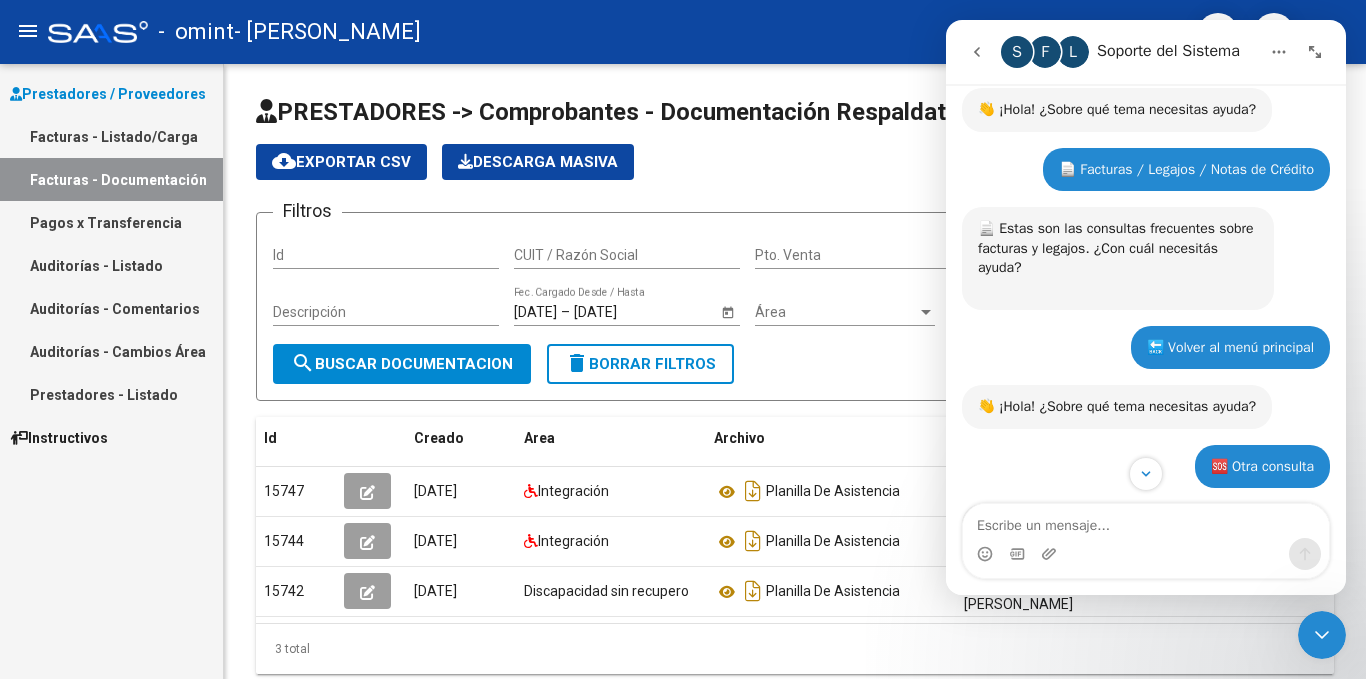 scroll, scrollTop: 0, scrollLeft: 0, axis: both 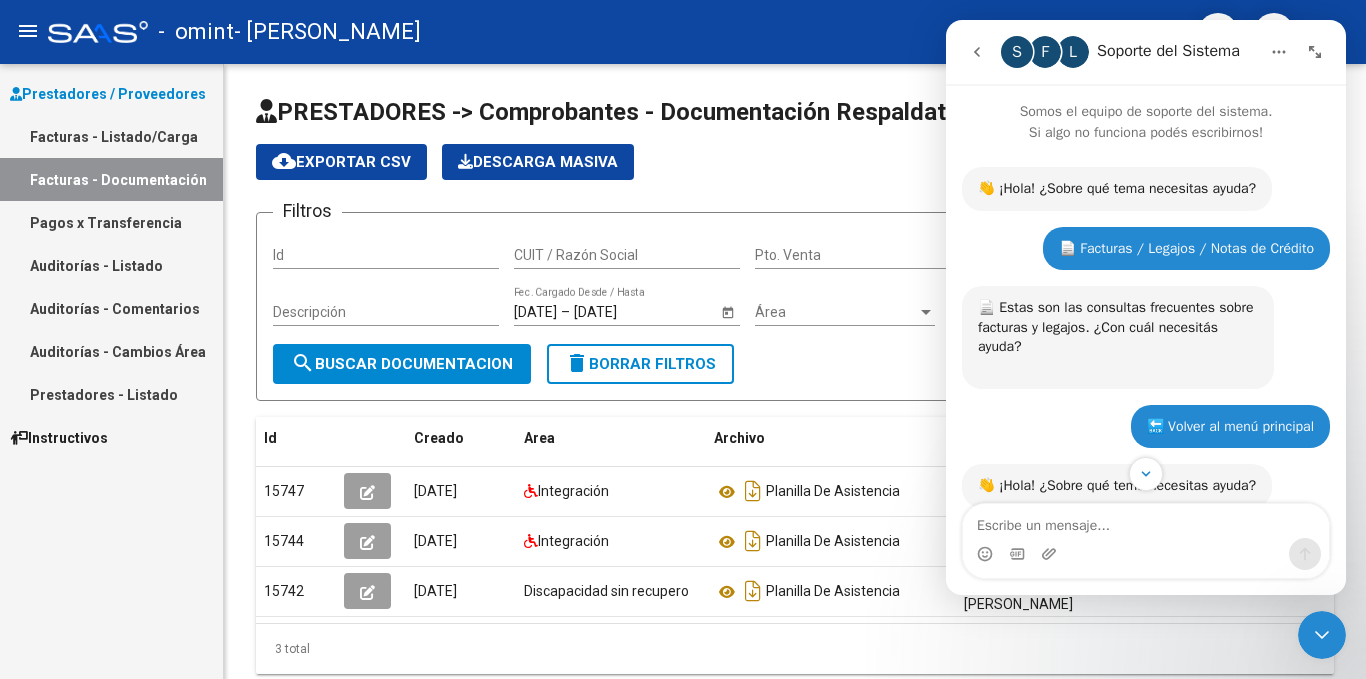 click at bounding box center (977, 52) 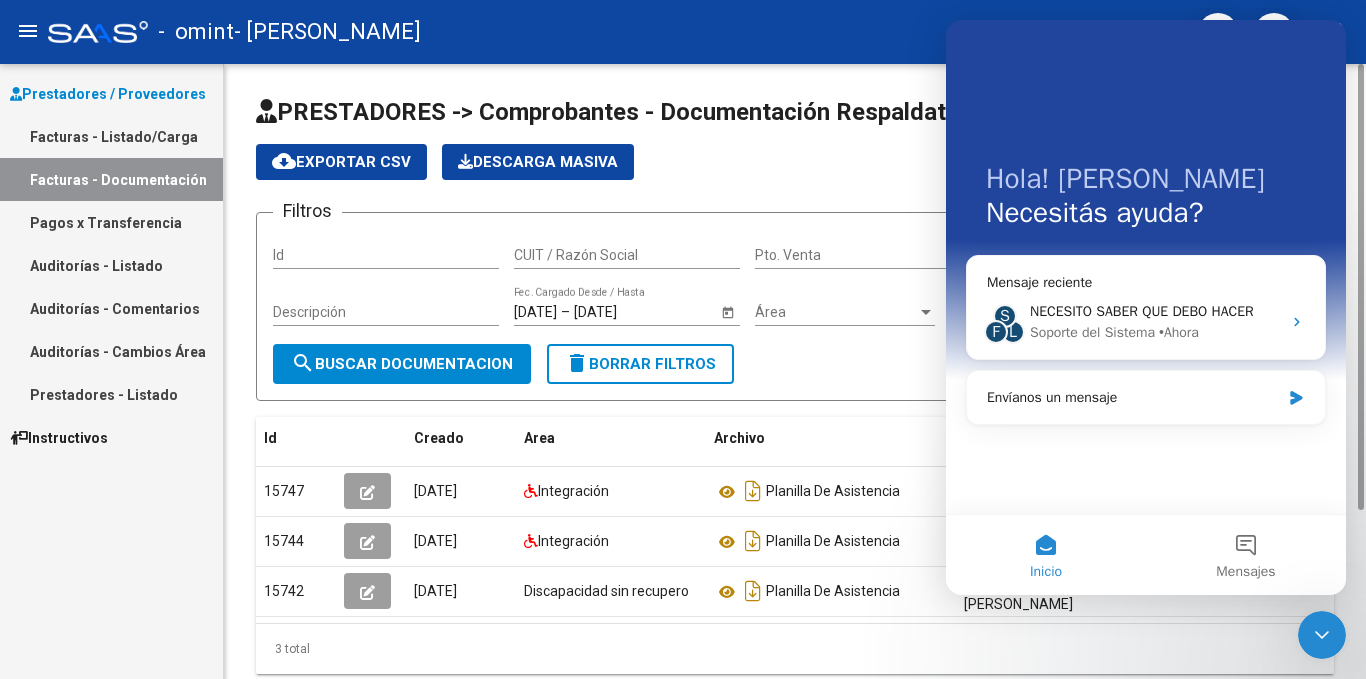 scroll, scrollTop: 75, scrollLeft: 0, axis: vertical 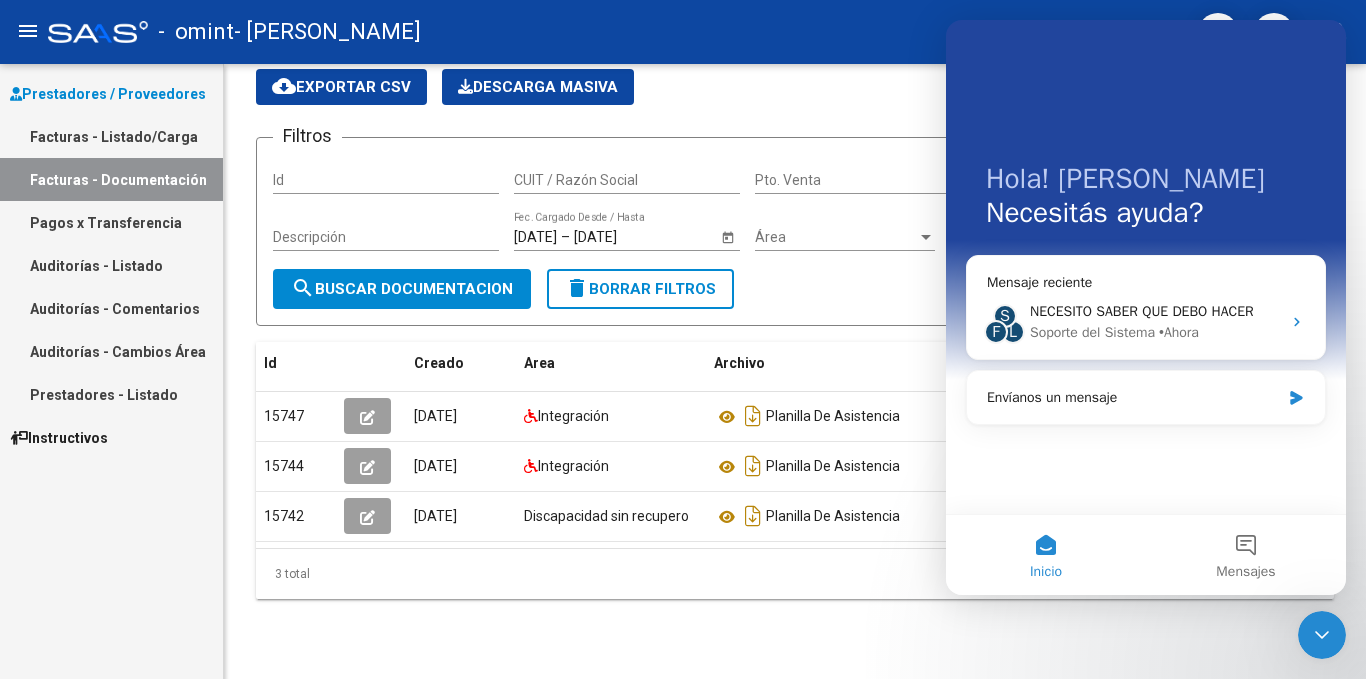 click at bounding box center [1322, 635] 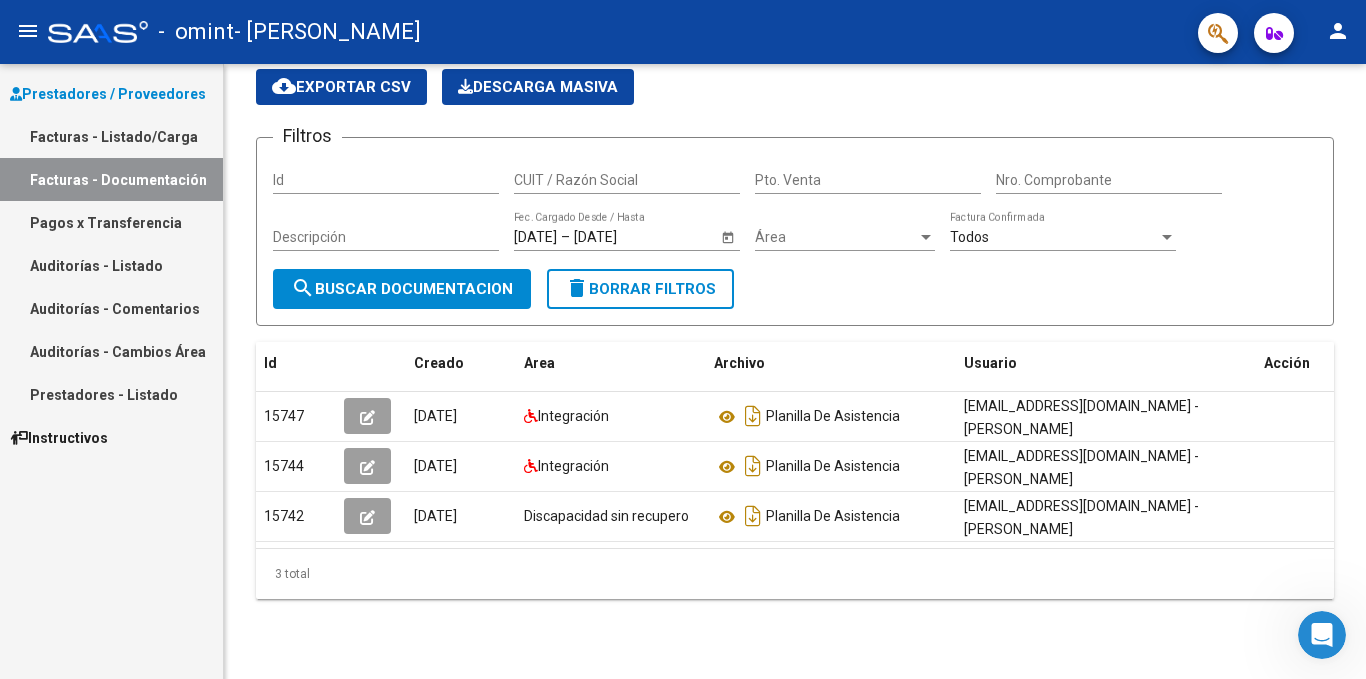 scroll, scrollTop: 0, scrollLeft: 0, axis: both 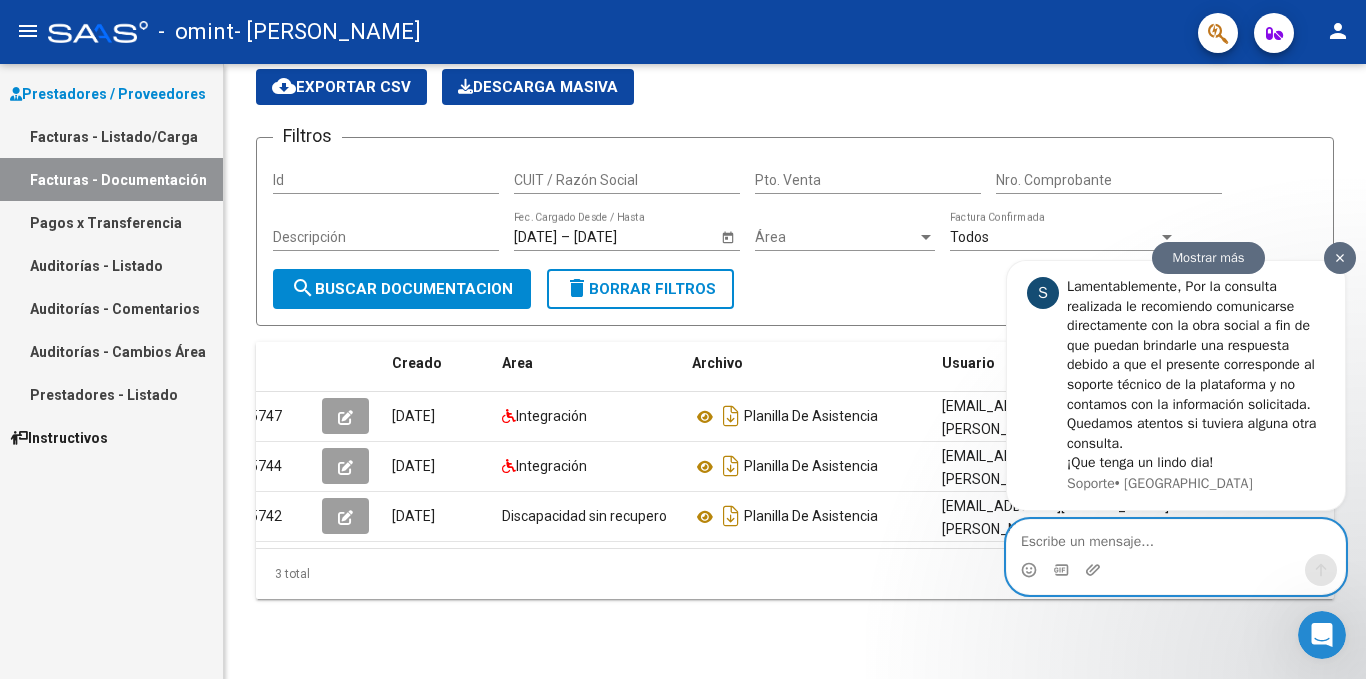 click at bounding box center (1176, 537) 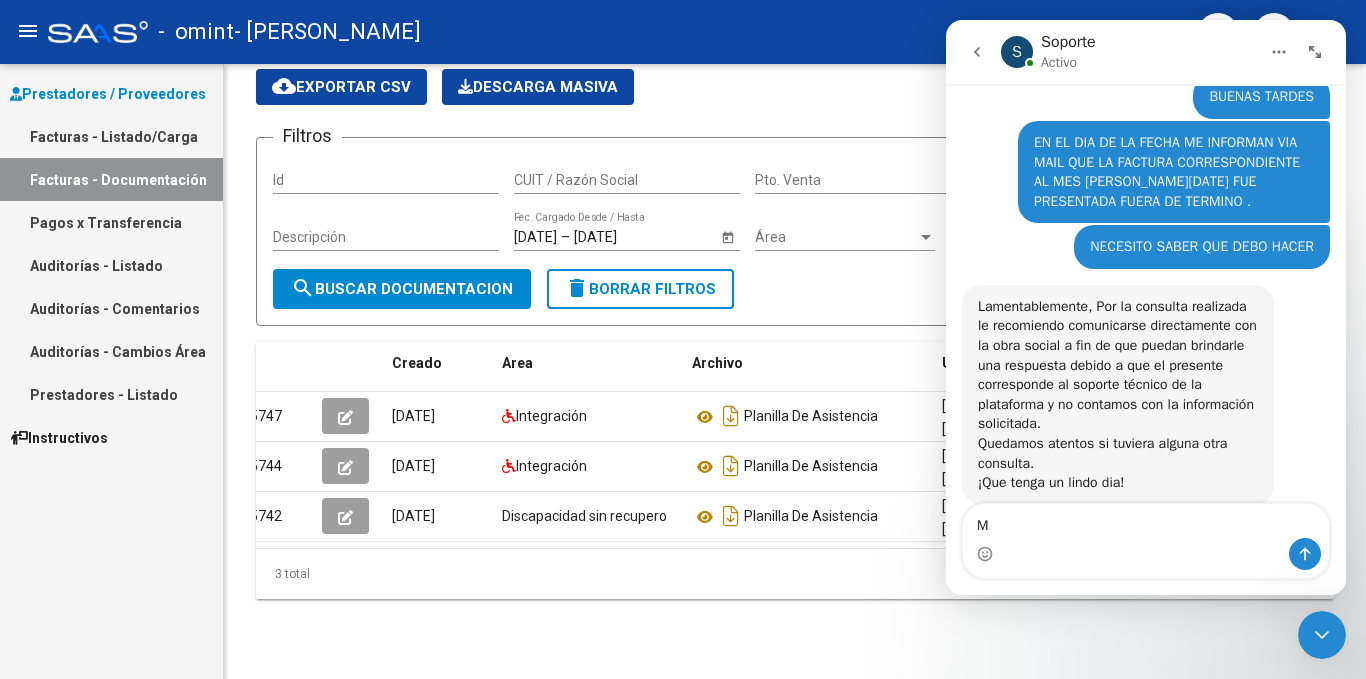 scroll, scrollTop: 715, scrollLeft: 0, axis: vertical 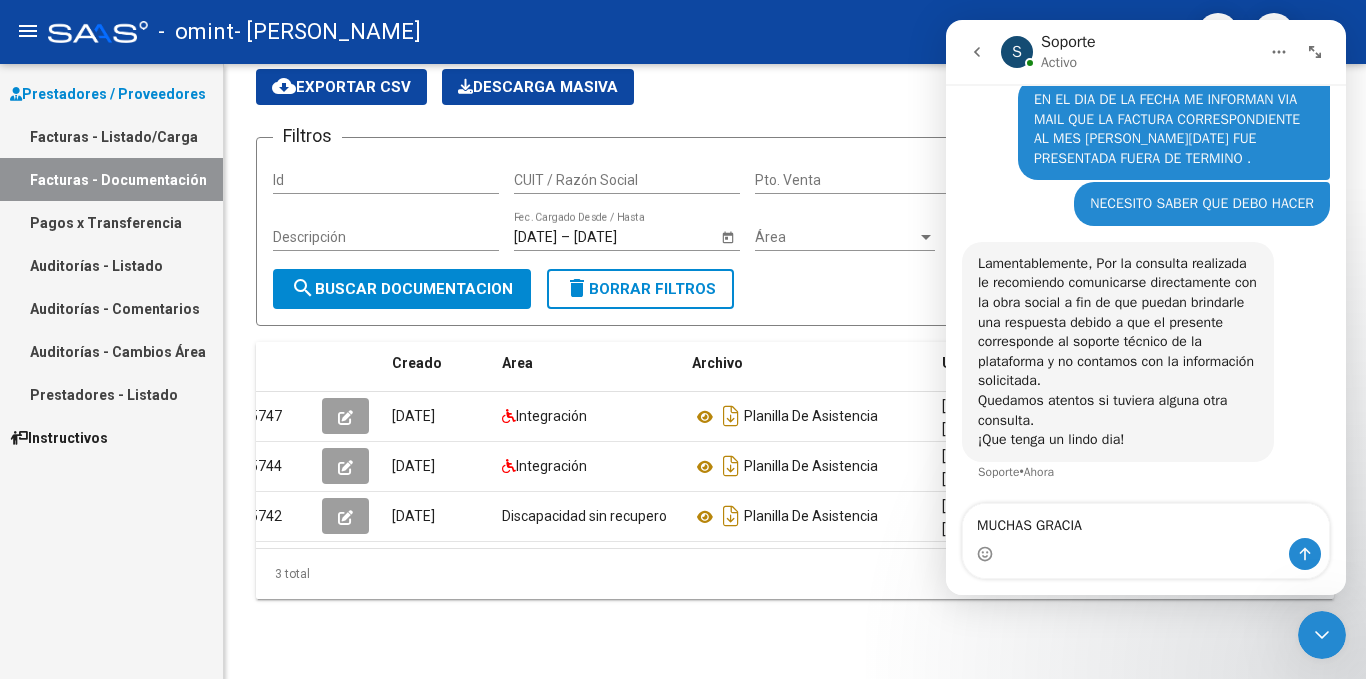 type on "MUCHAS GRACIAS" 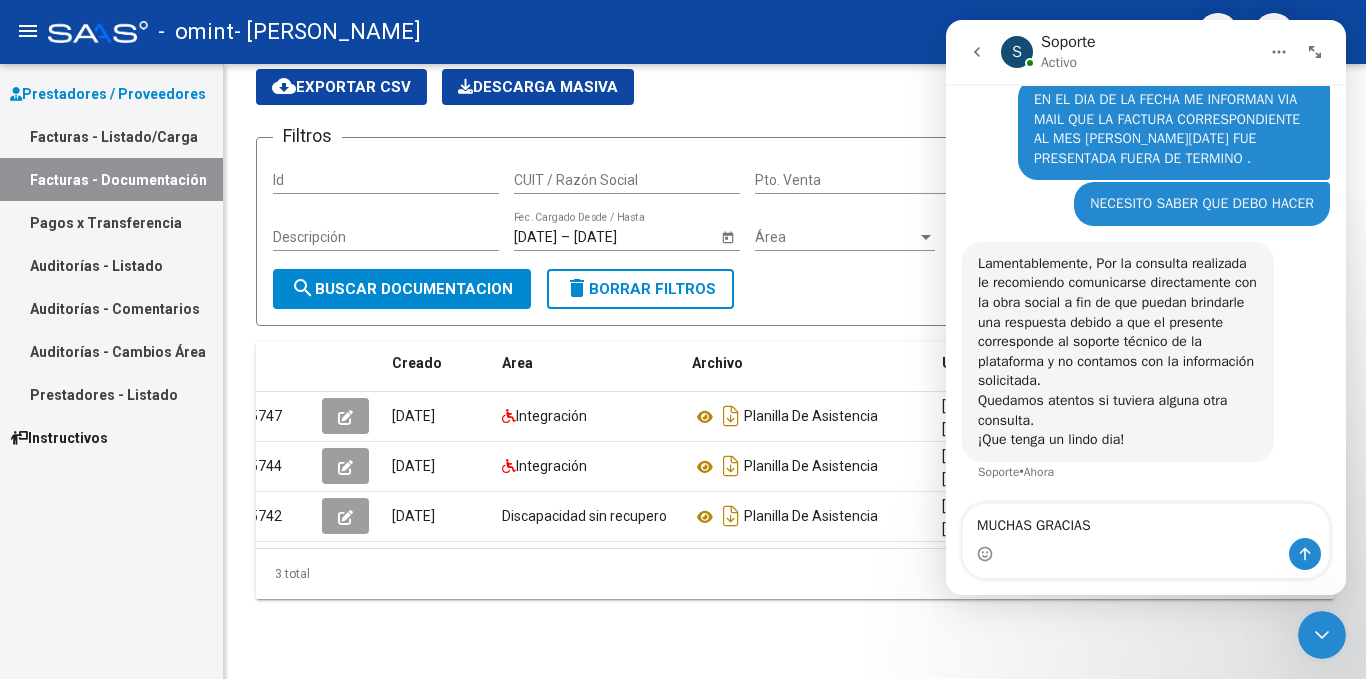 type 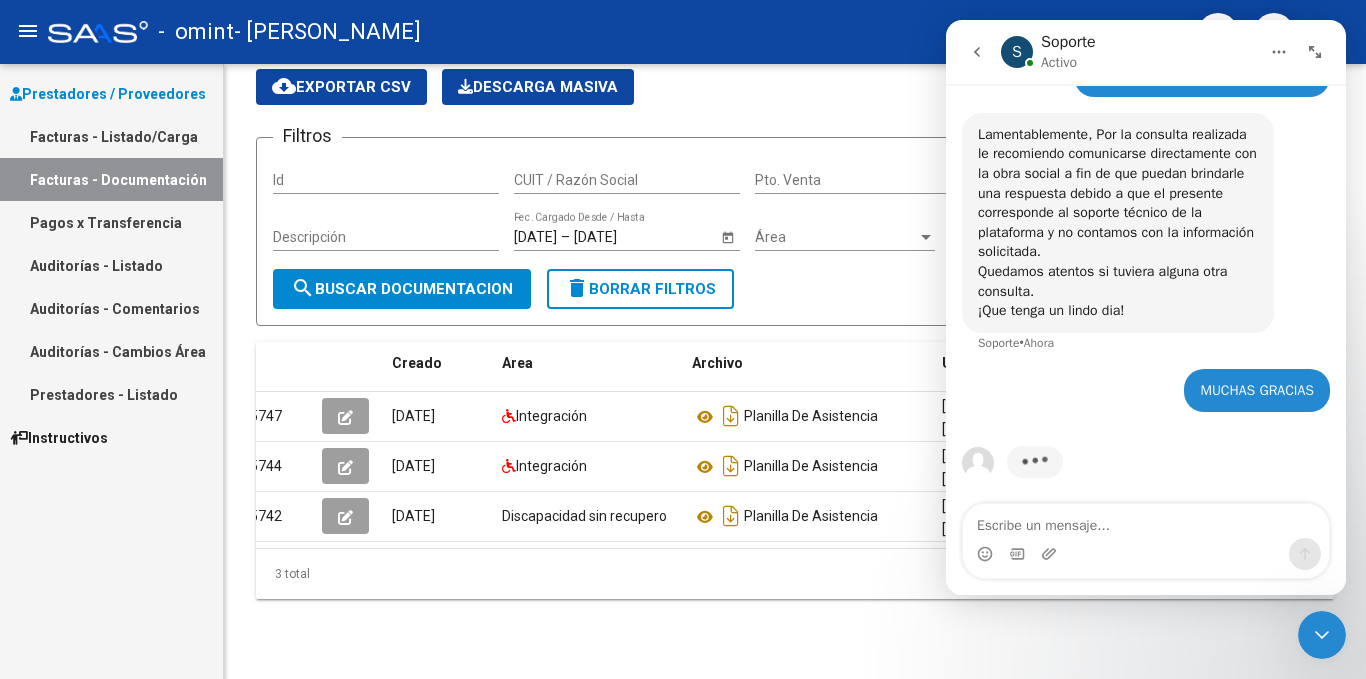 scroll, scrollTop: 851, scrollLeft: 0, axis: vertical 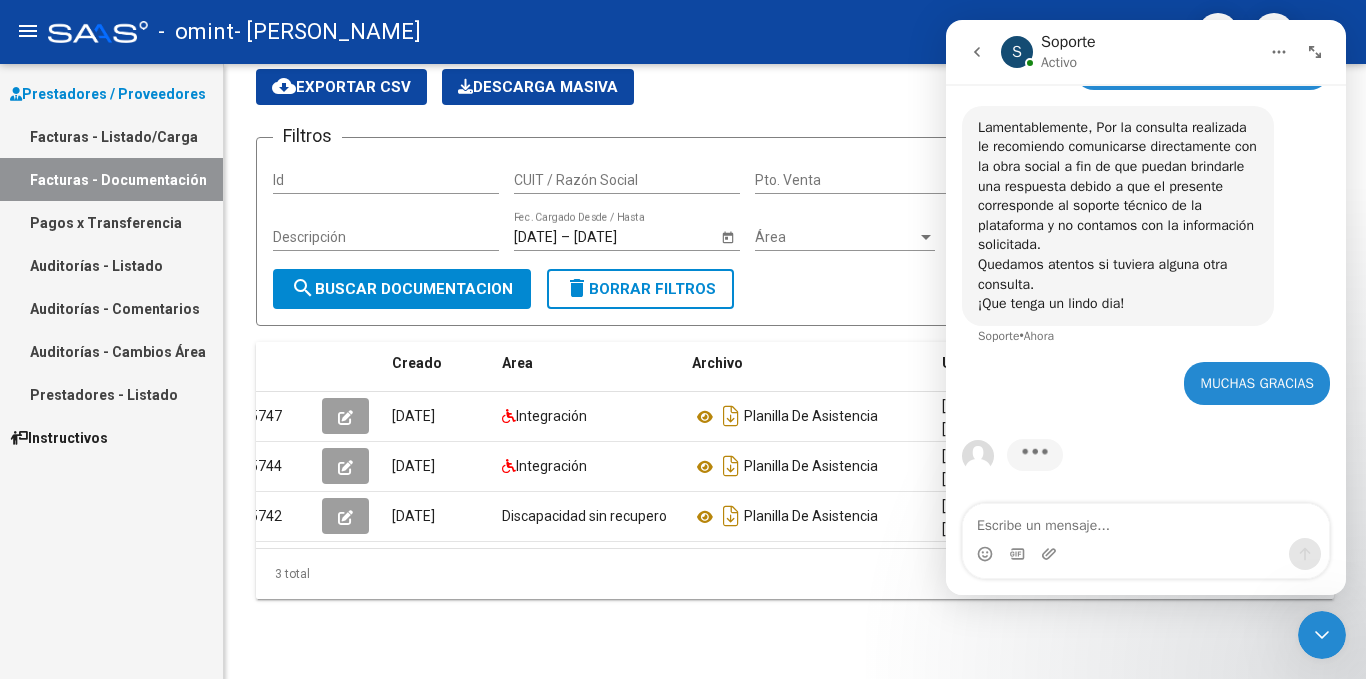 click at bounding box center [1322, 635] 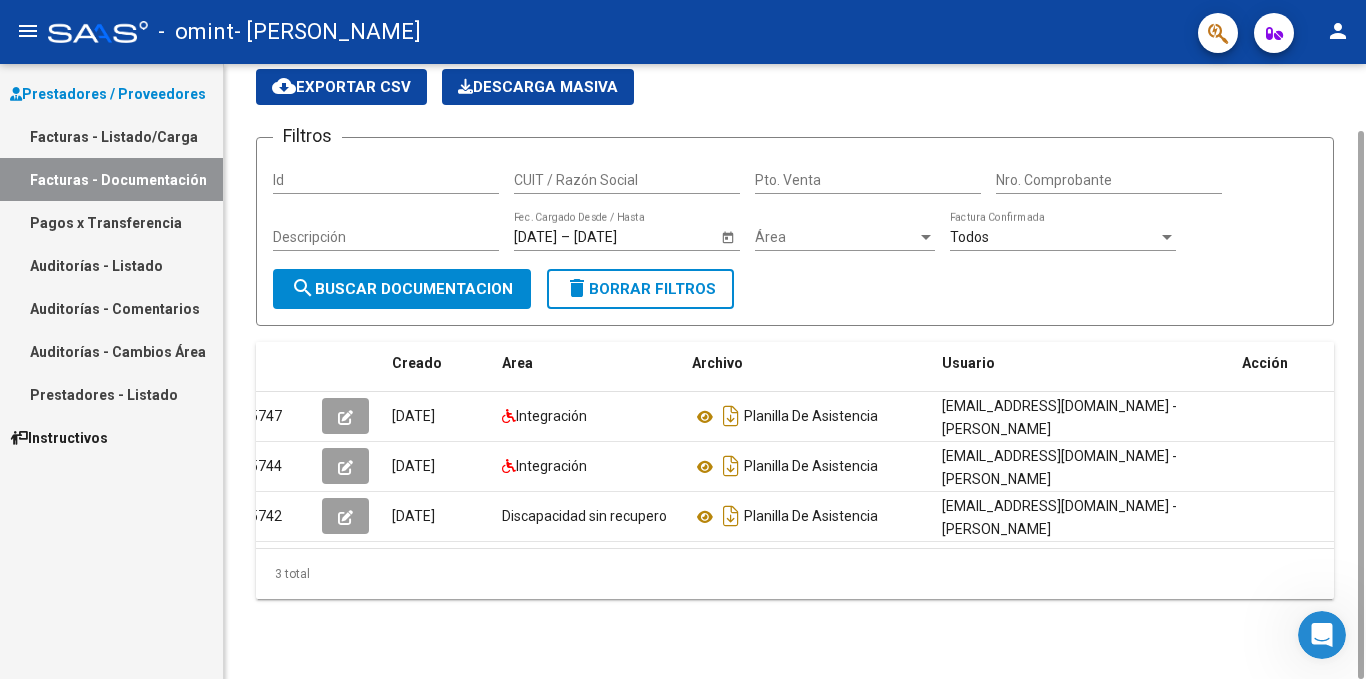 scroll, scrollTop: 0, scrollLeft: 0, axis: both 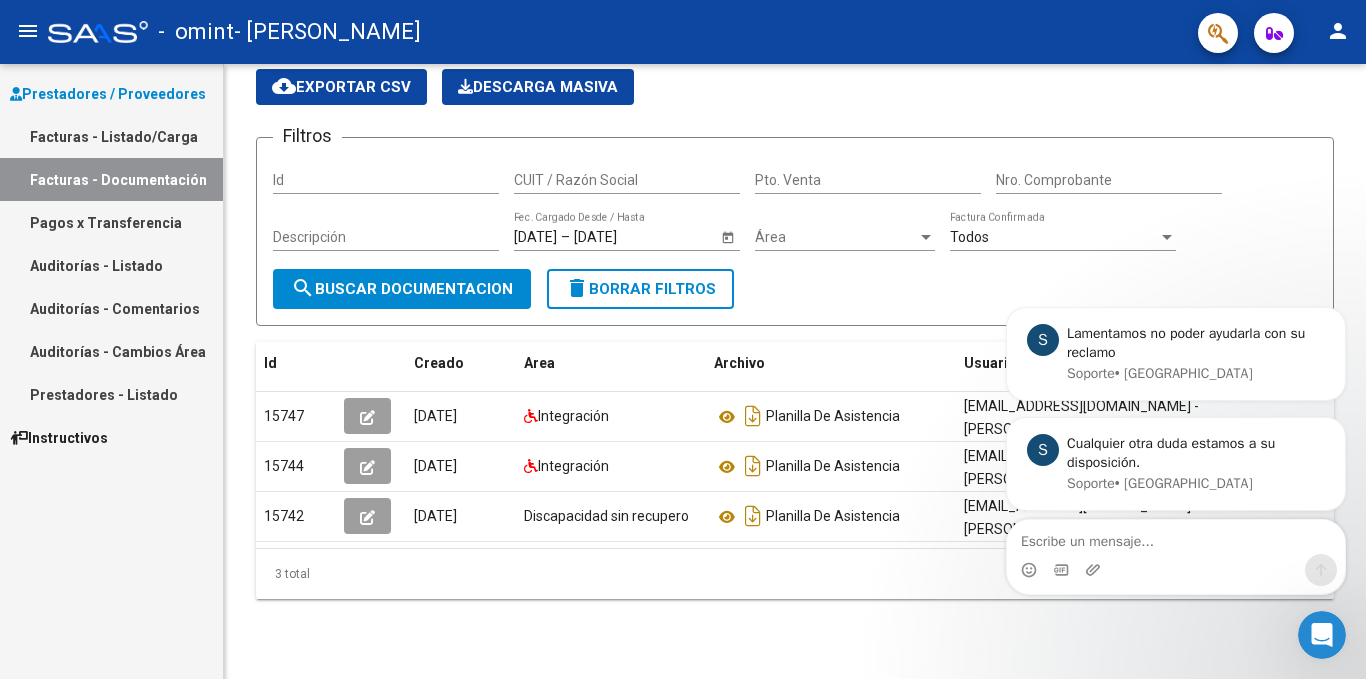 click 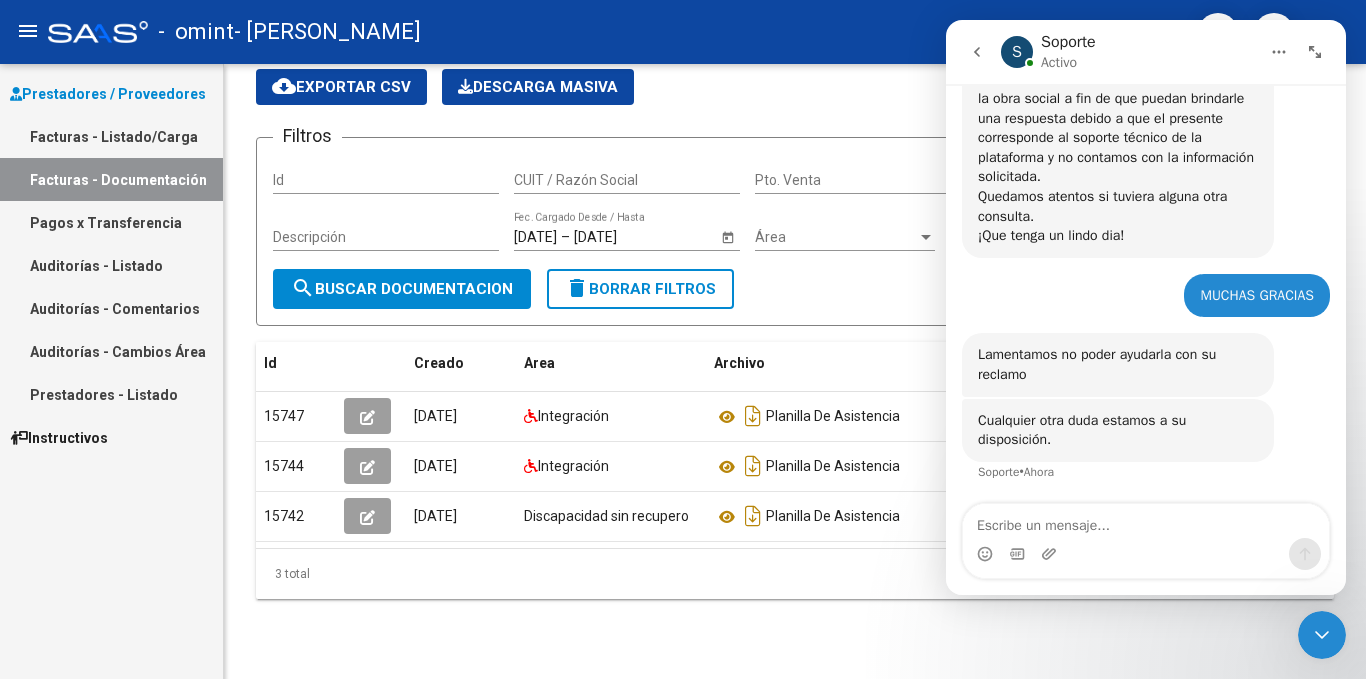 scroll, scrollTop: 0, scrollLeft: 0, axis: both 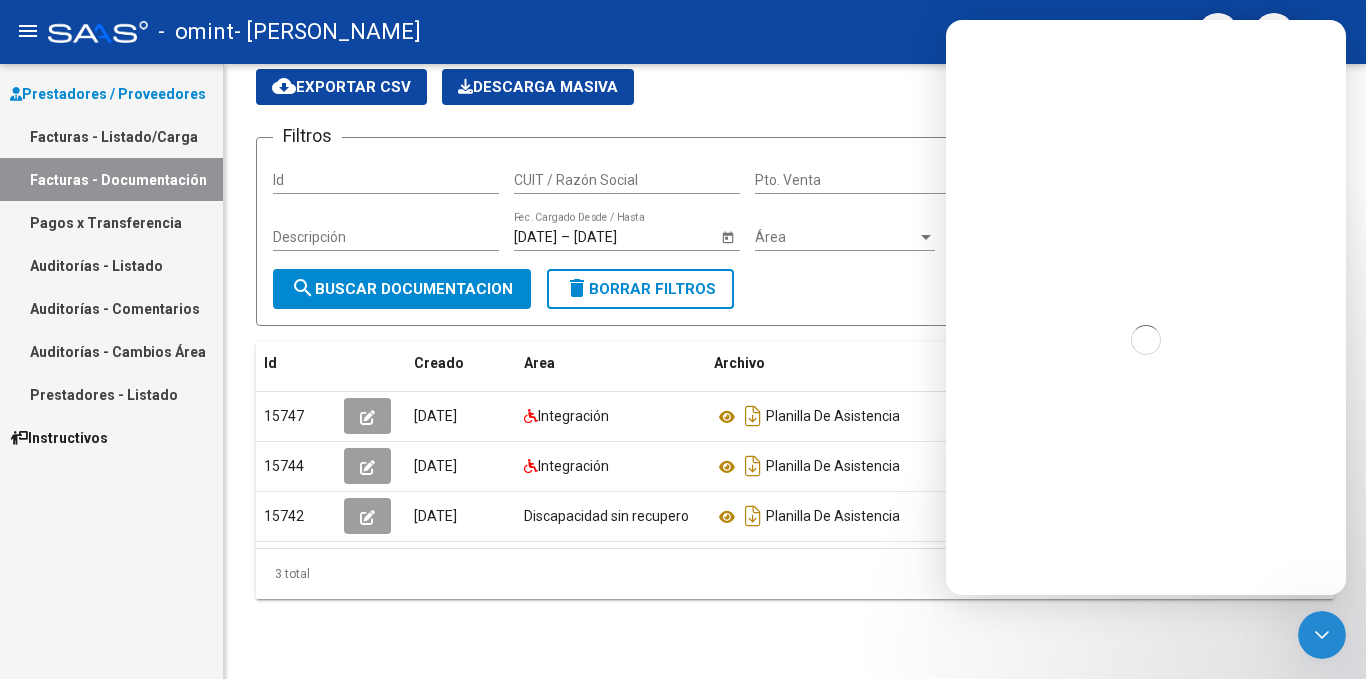 click 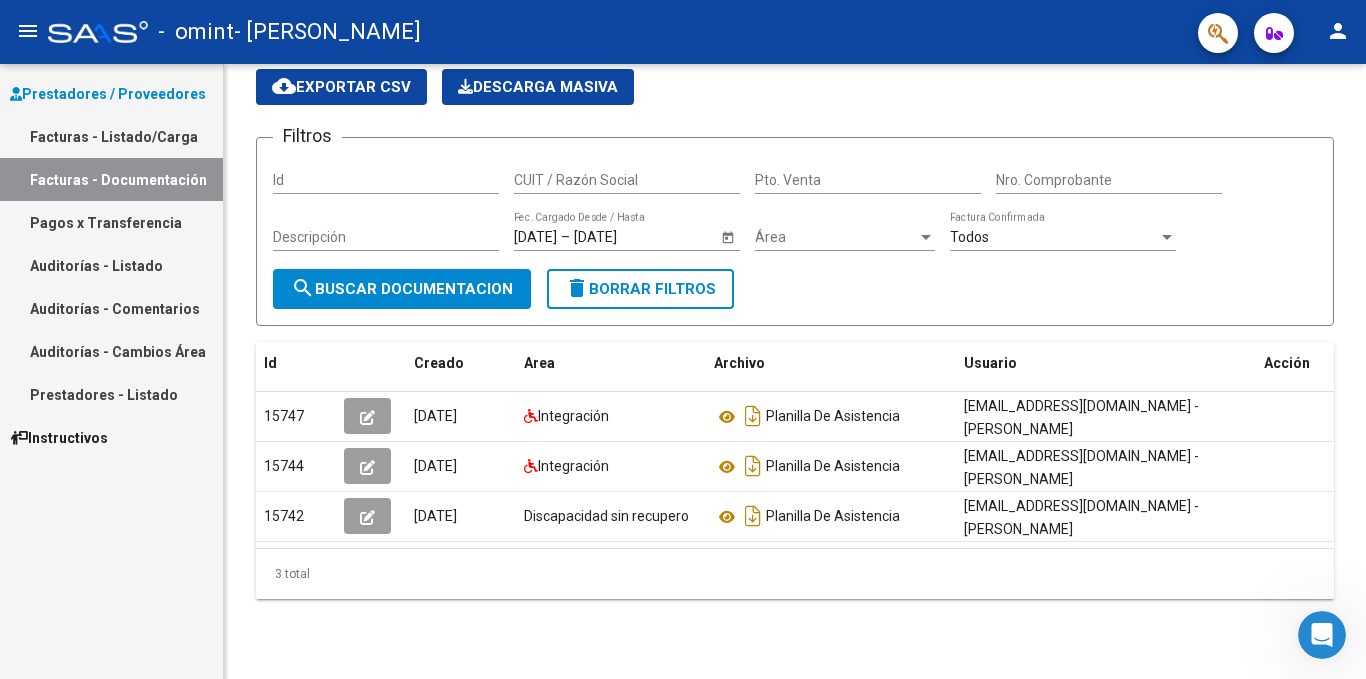 scroll, scrollTop: 919, scrollLeft: 0, axis: vertical 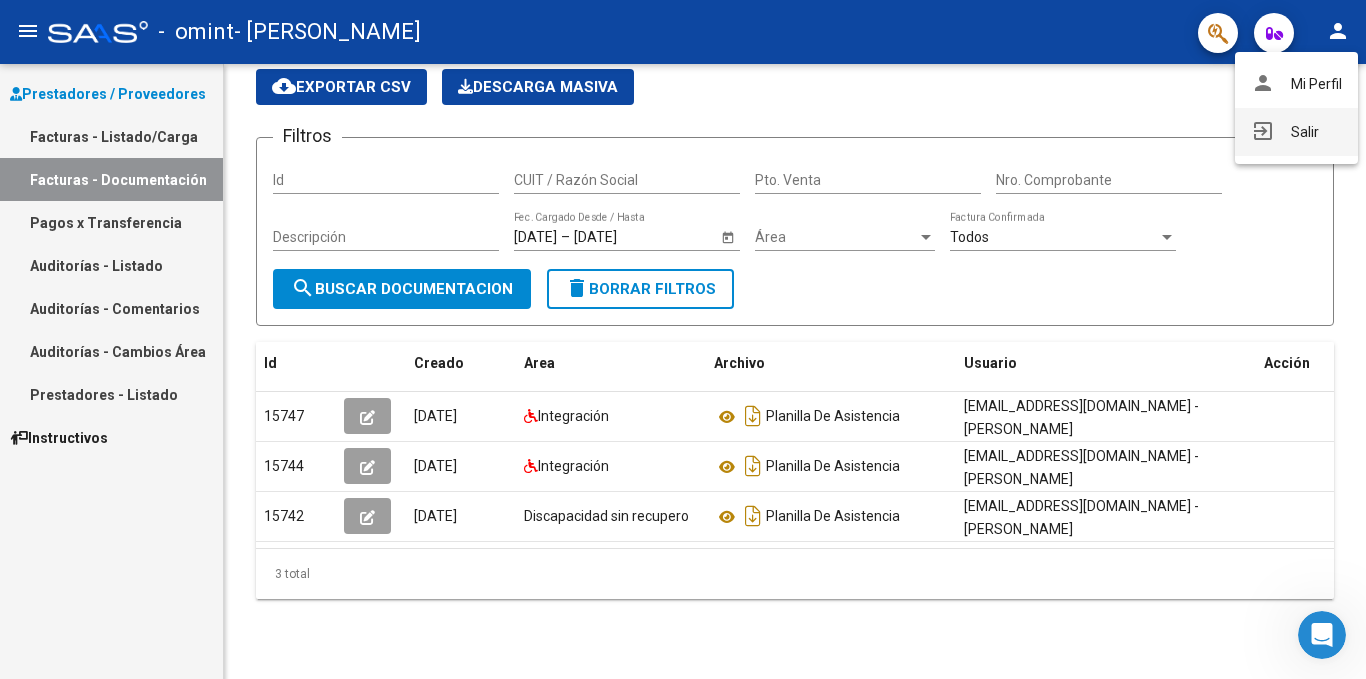 click on "exit_to_app  Salir" at bounding box center [1296, 132] 